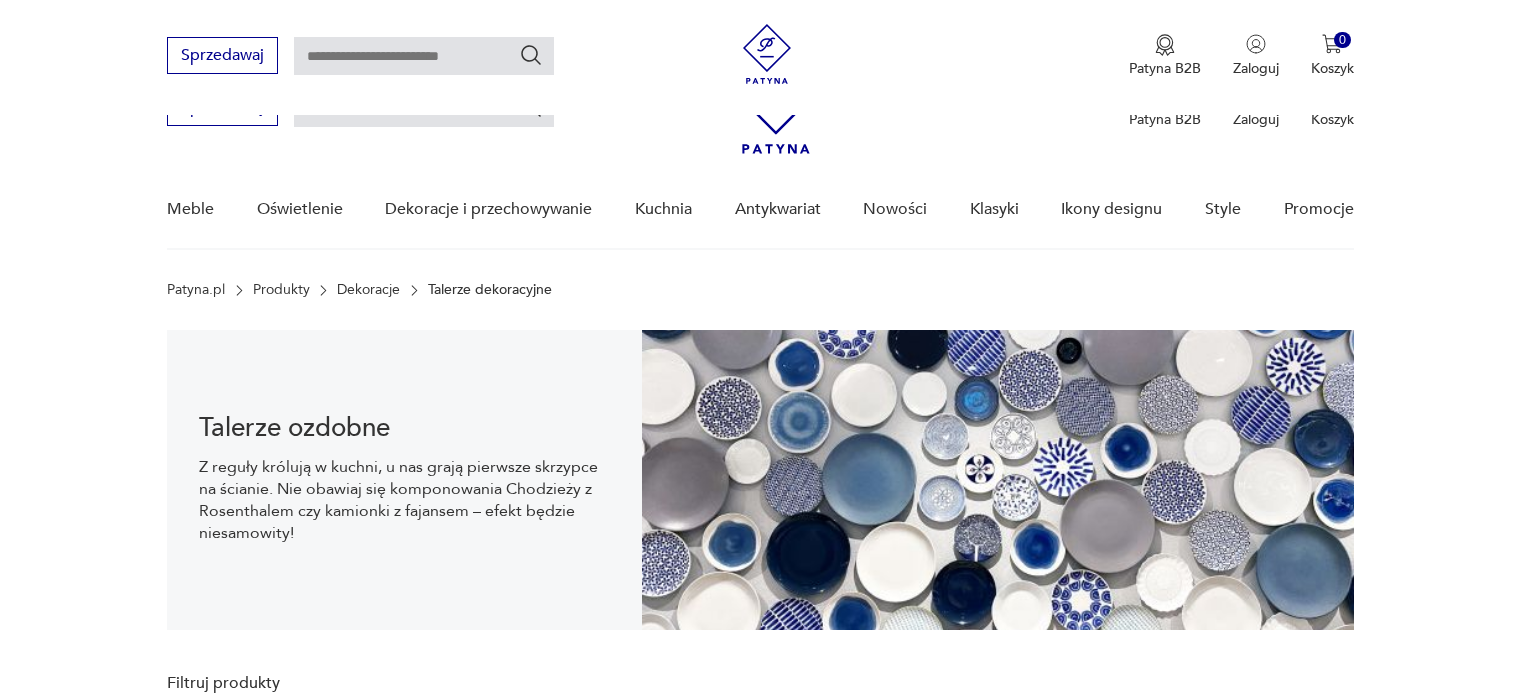 scroll, scrollTop: 361, scrollLeft: 0, axis: vertical 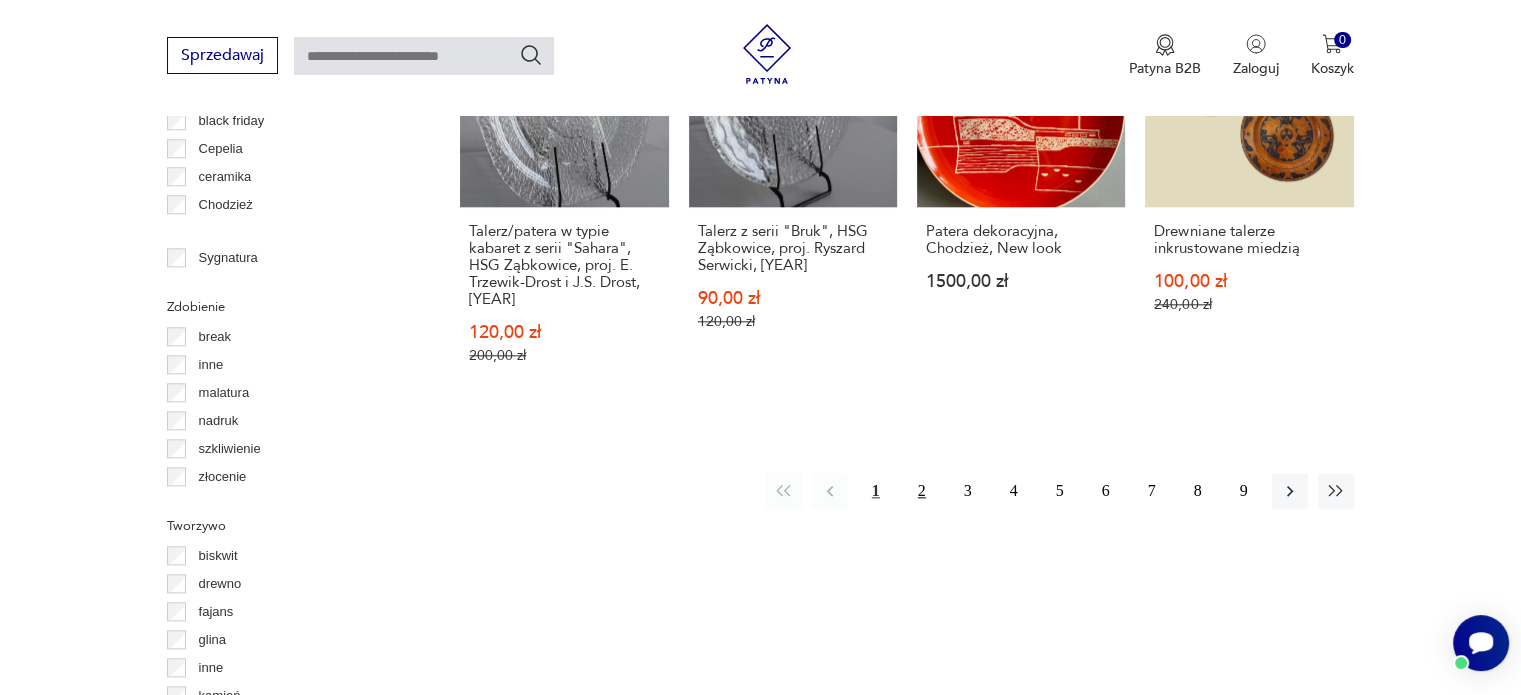 click on "2" at bounding box center [922, 491] 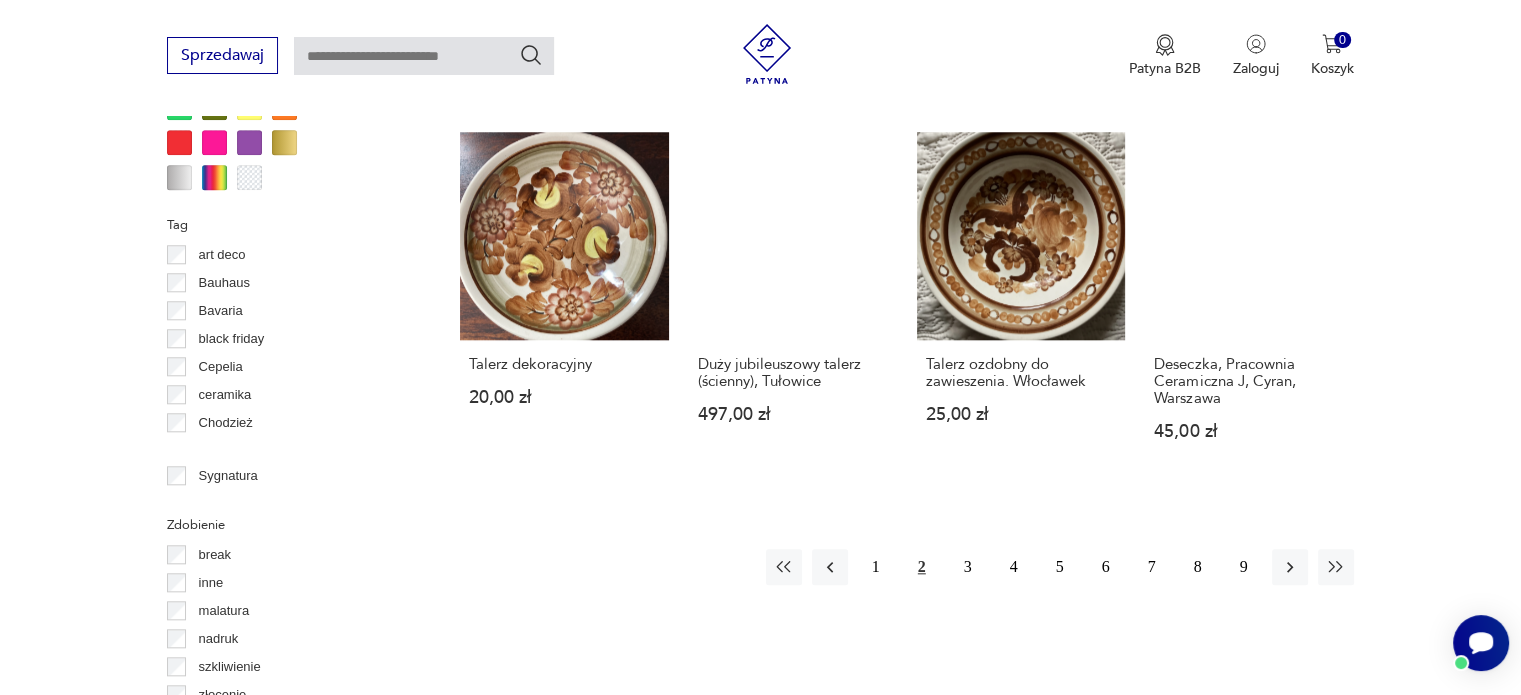 scroll, scrollTop: 1930, scrollLeft: 0, axis: vertical 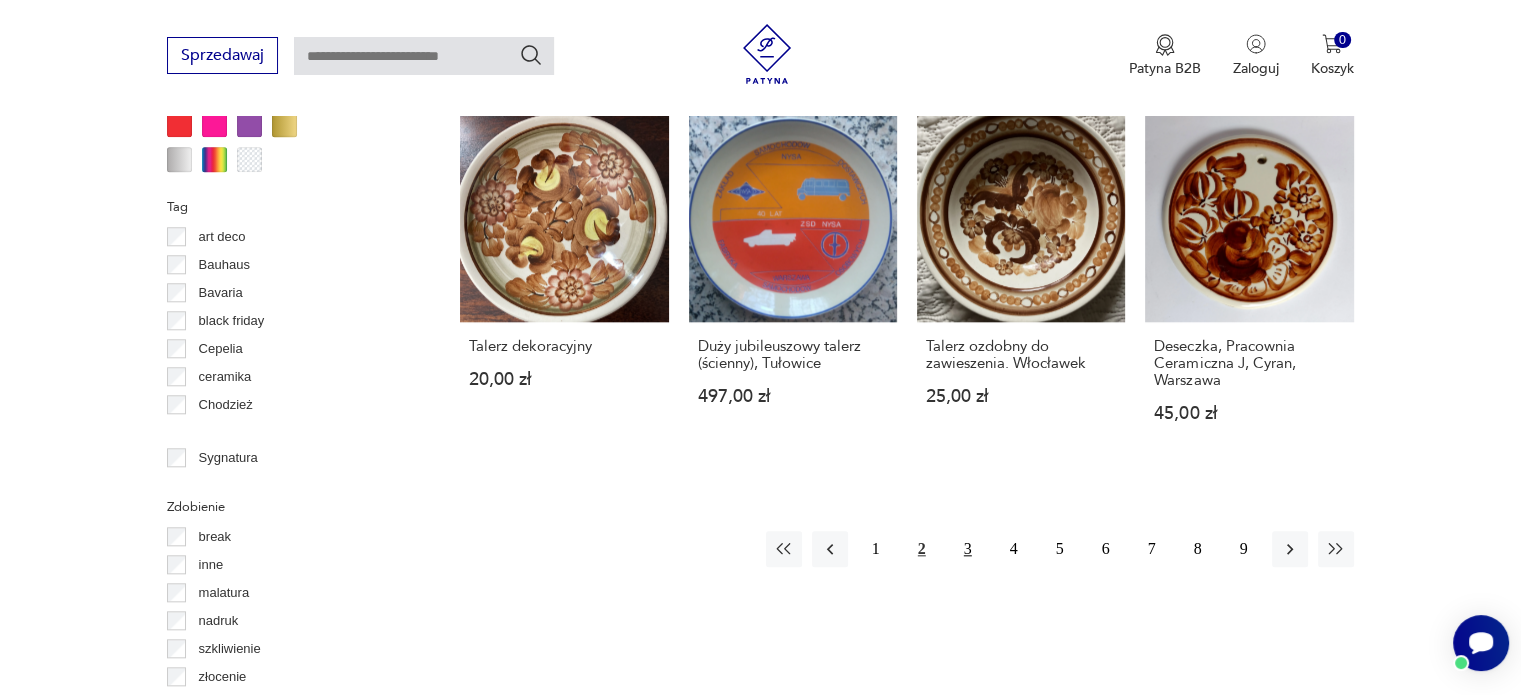 click on "3" at bounding box center [968, 549] 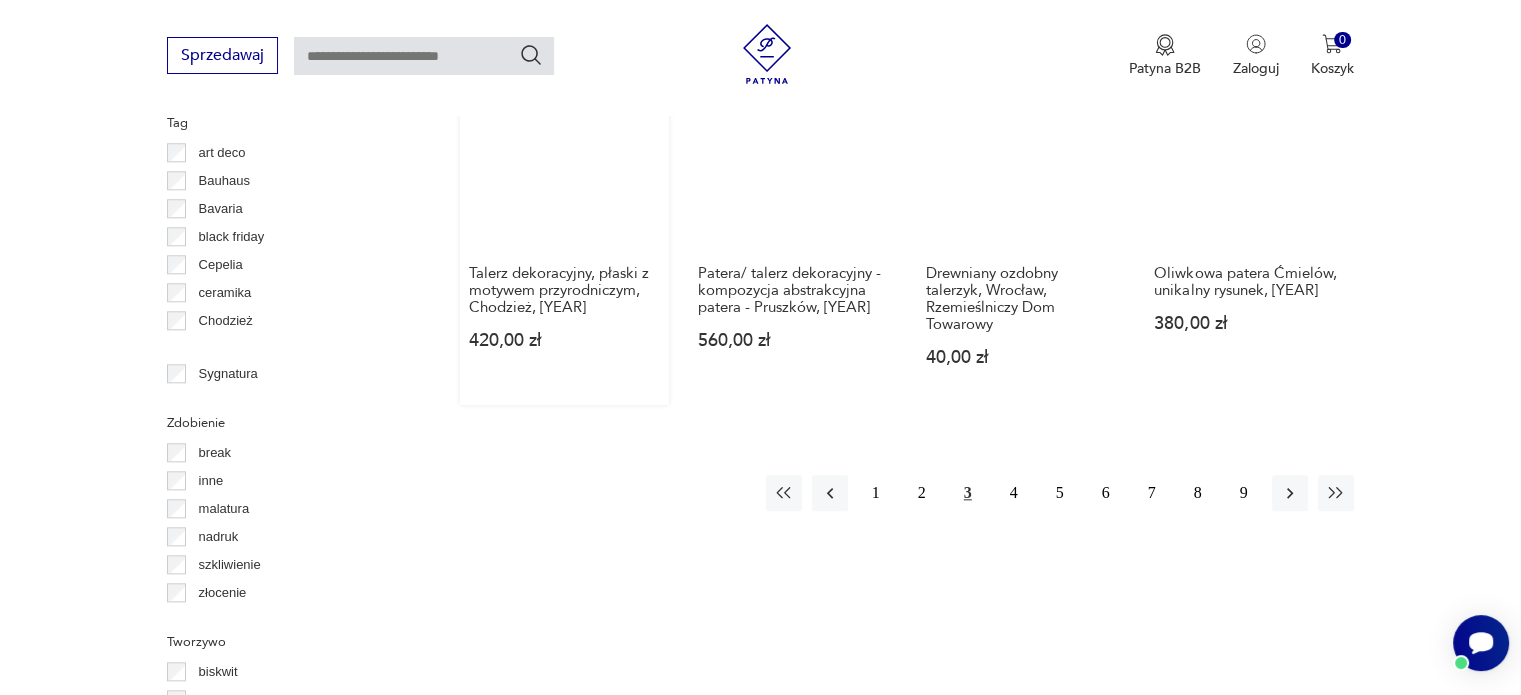 scroll, scrollTop: 1930, scrollLeft: 0, axis: vertical 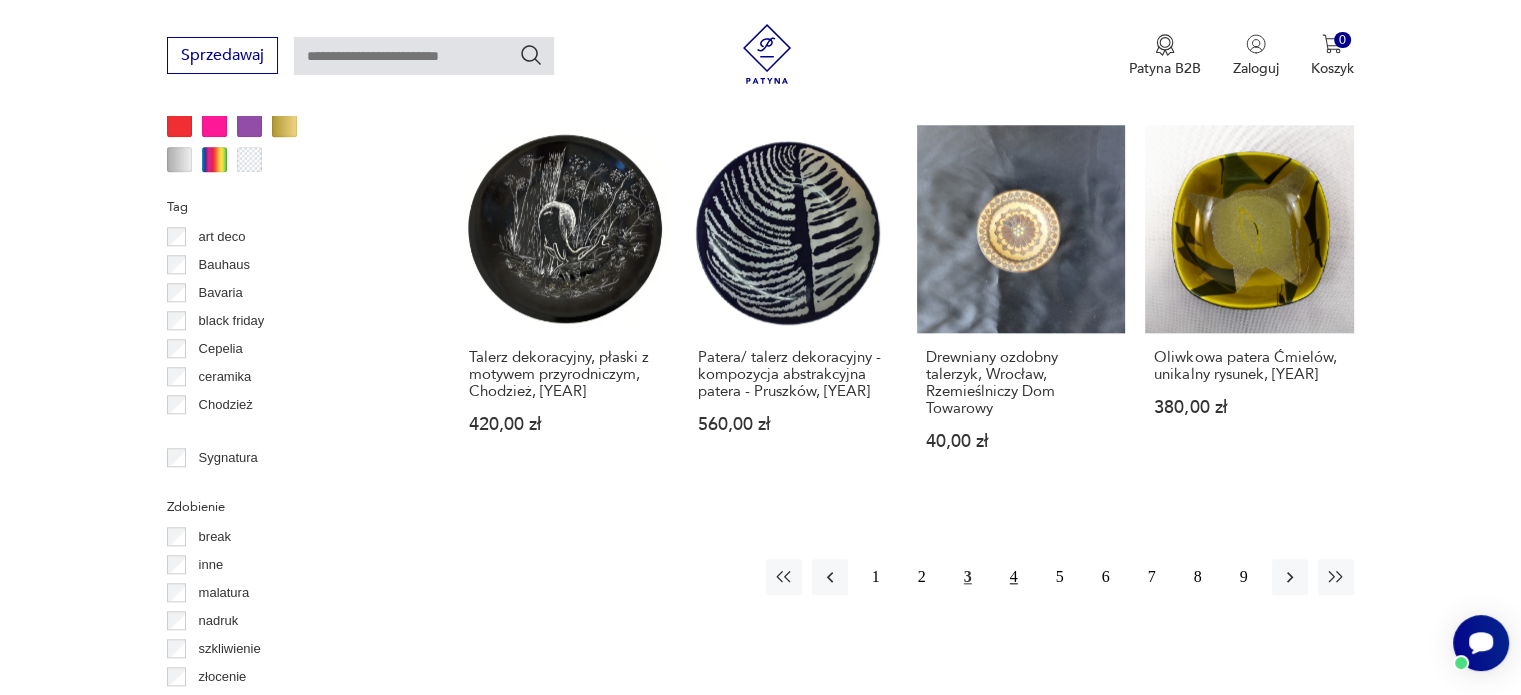 click on "4" at bounding box center (1014, 577) 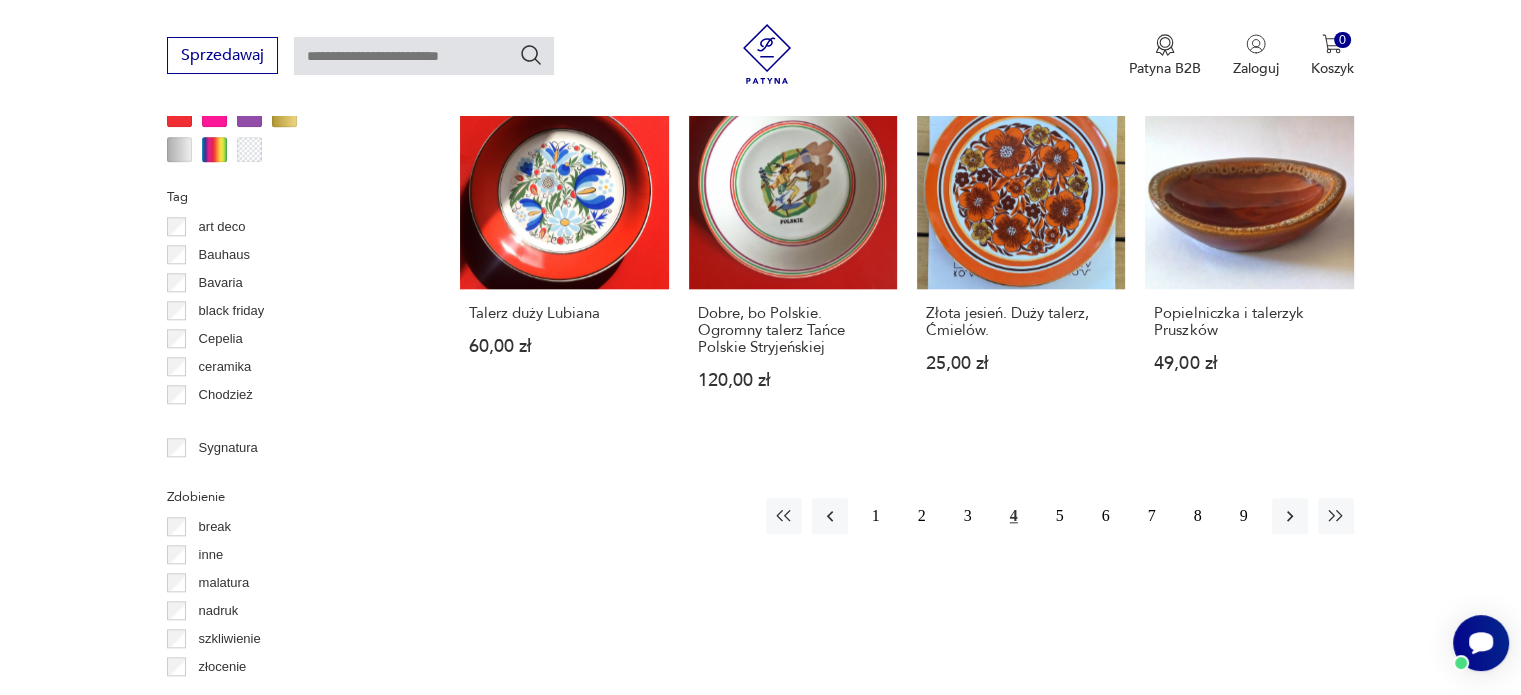scroll, scrollTop: 2230, scrollLeft: 0, axis: vertical 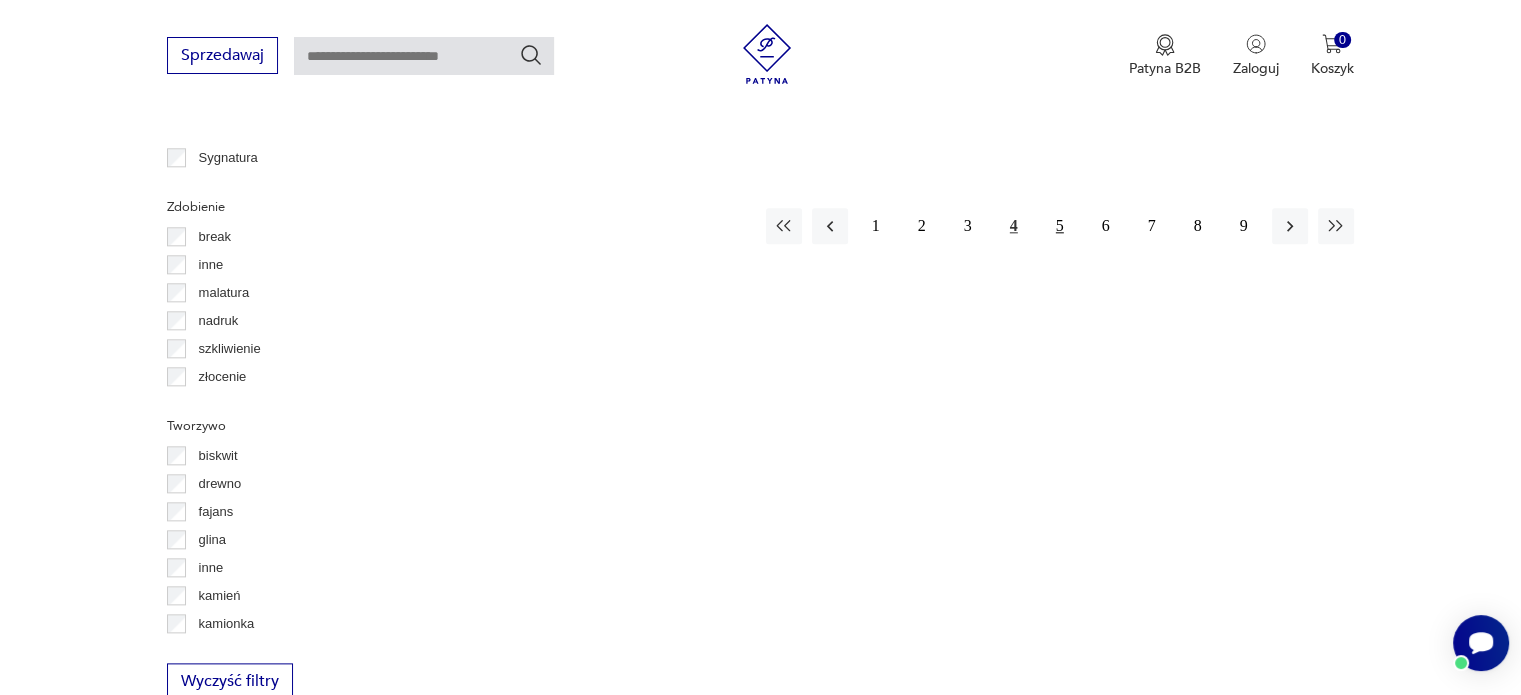 click on "5" at bounding box center [1060, 226] 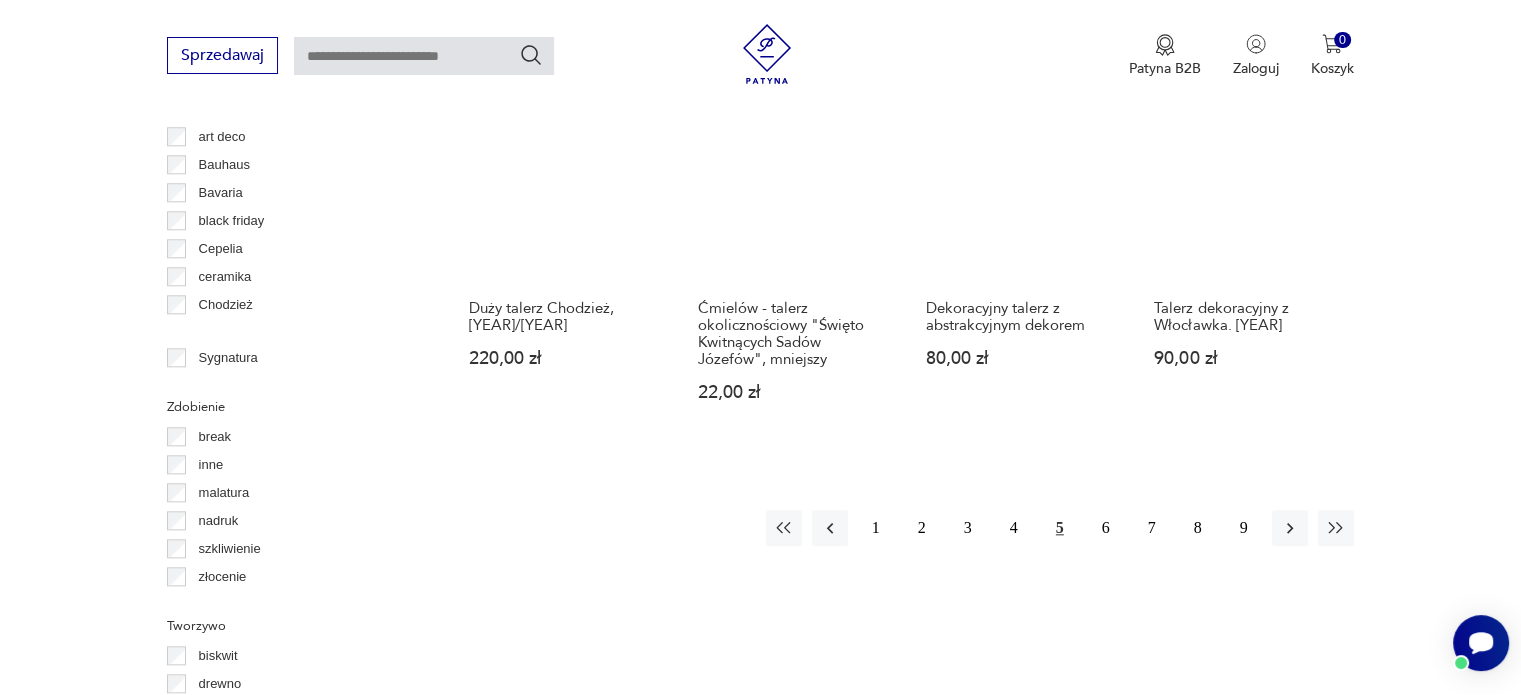 scroll, scrollTop: 1630, scrollLeft: 0, axis: vertical 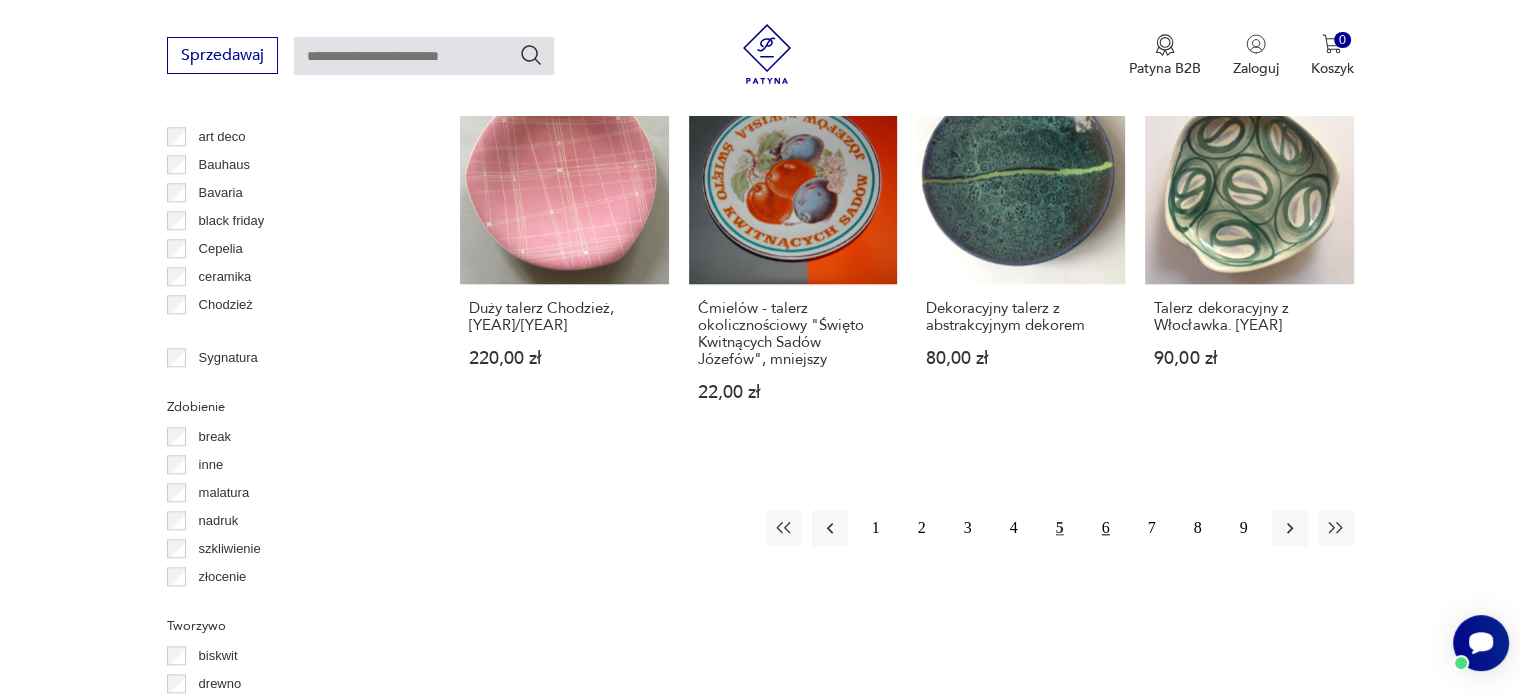 click on "6" at bounding box center [1106, 528] 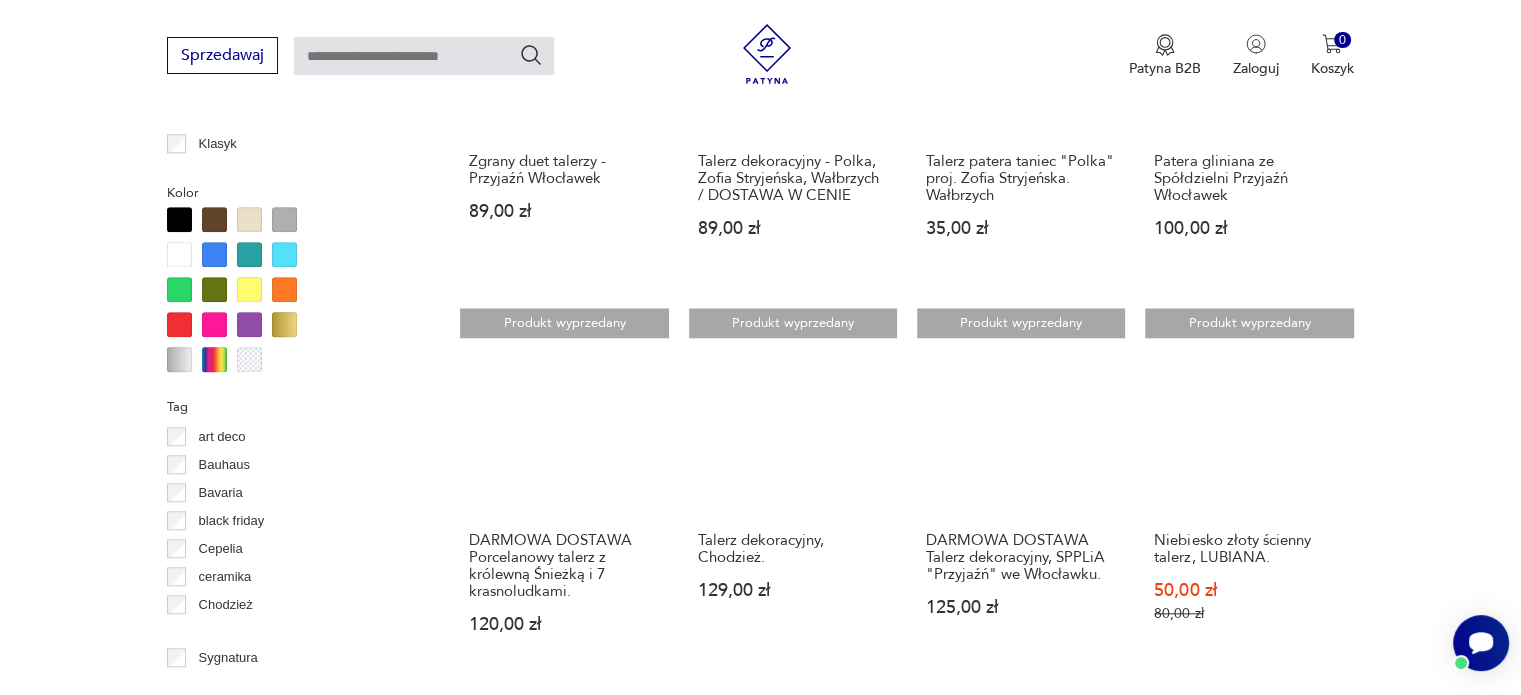 scroll, scrollTop: 1830, scrollLeft: 0, axis: vertical 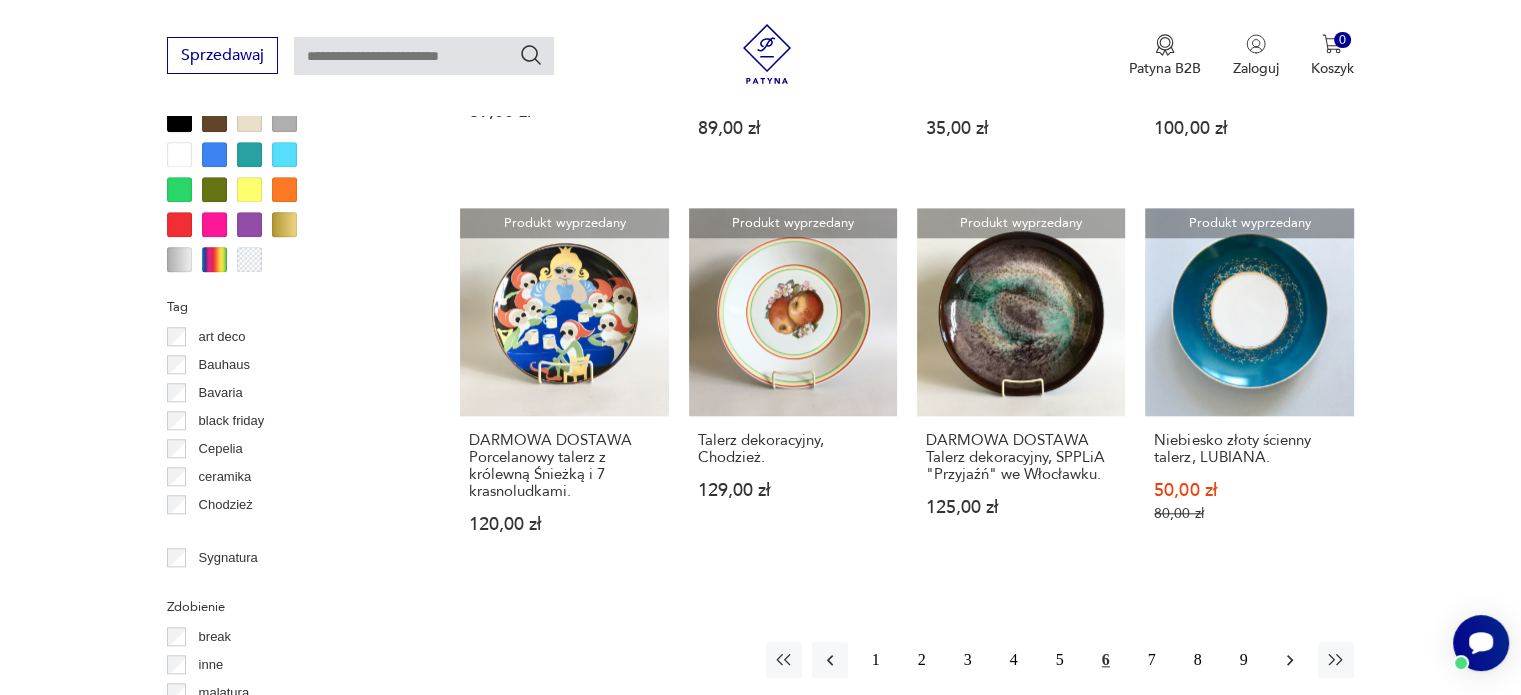 click at bounding box center [1290, 660] 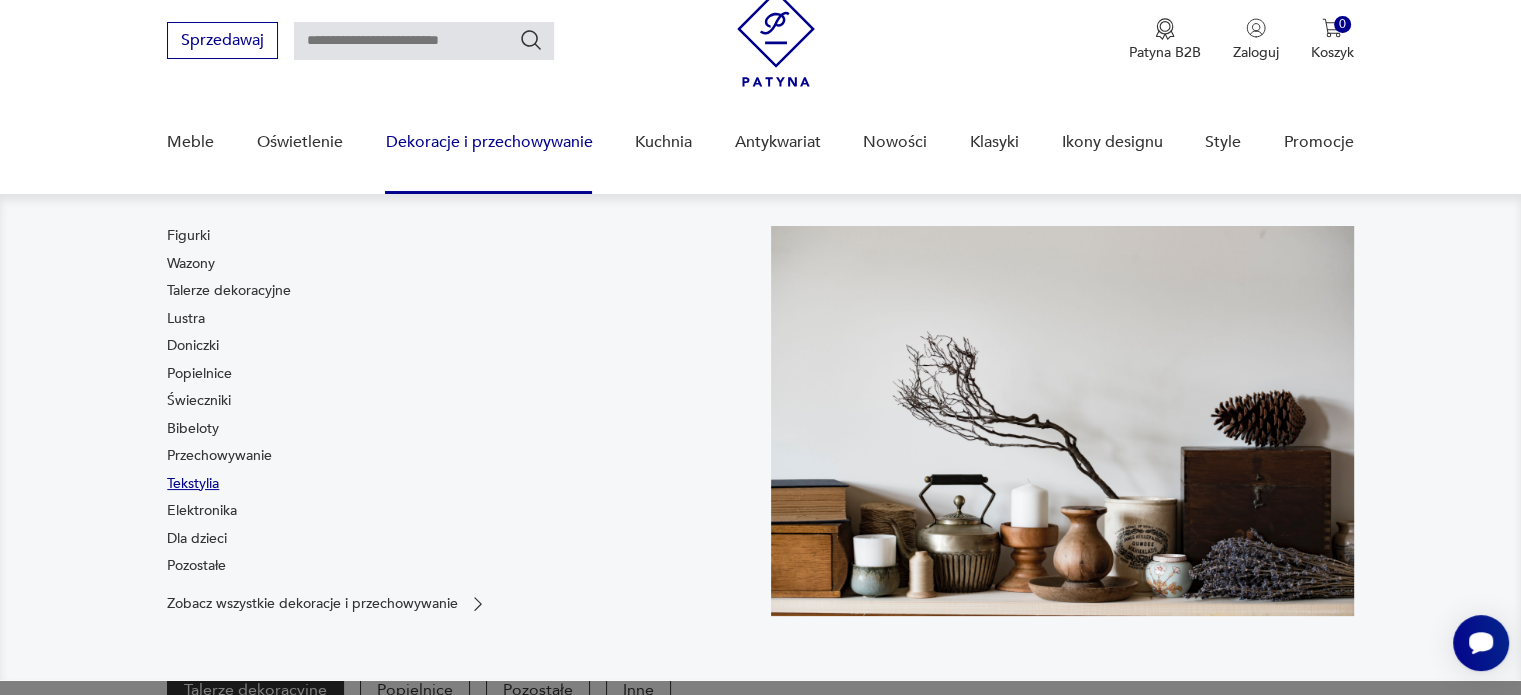 scroll, scrollTop: 100, scrollLeft: 0, axis: vertical 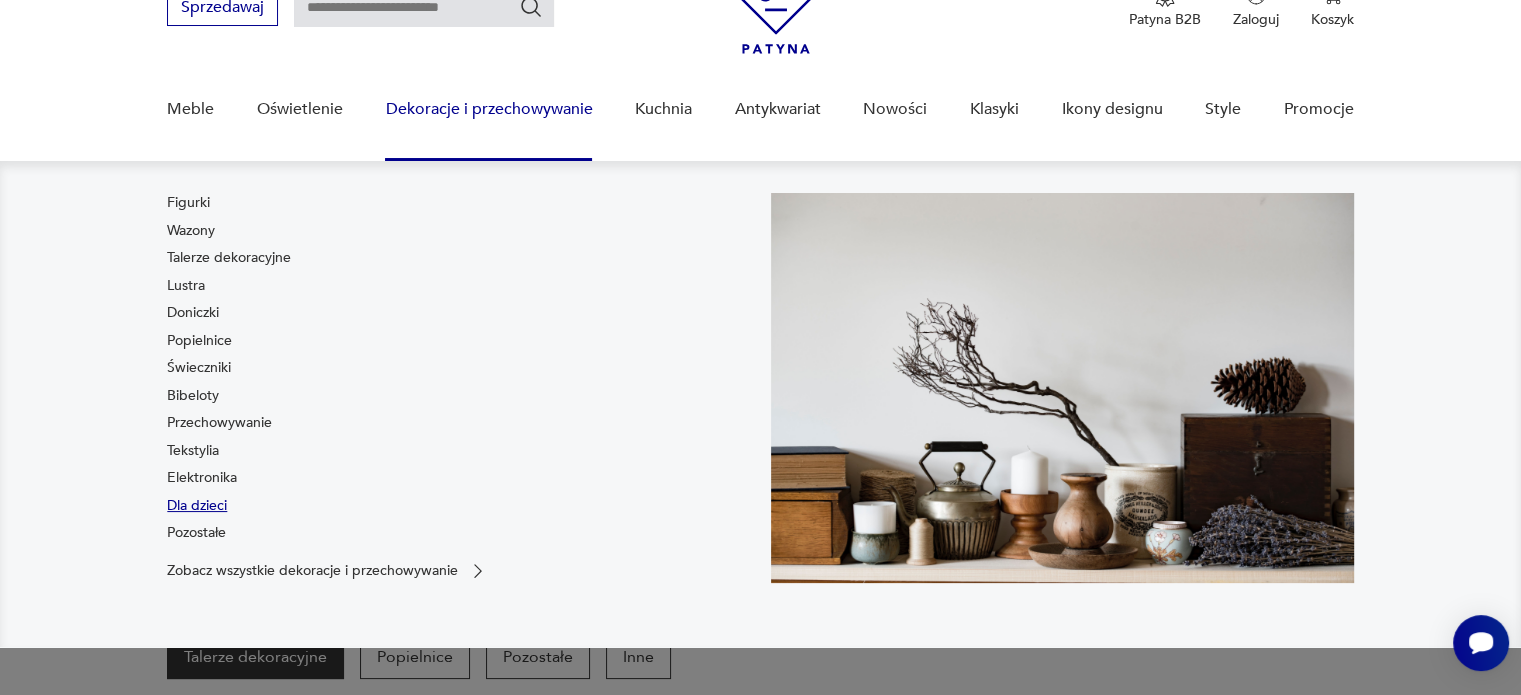 click on "Dla dzieci" at bounding box center [197, 506] 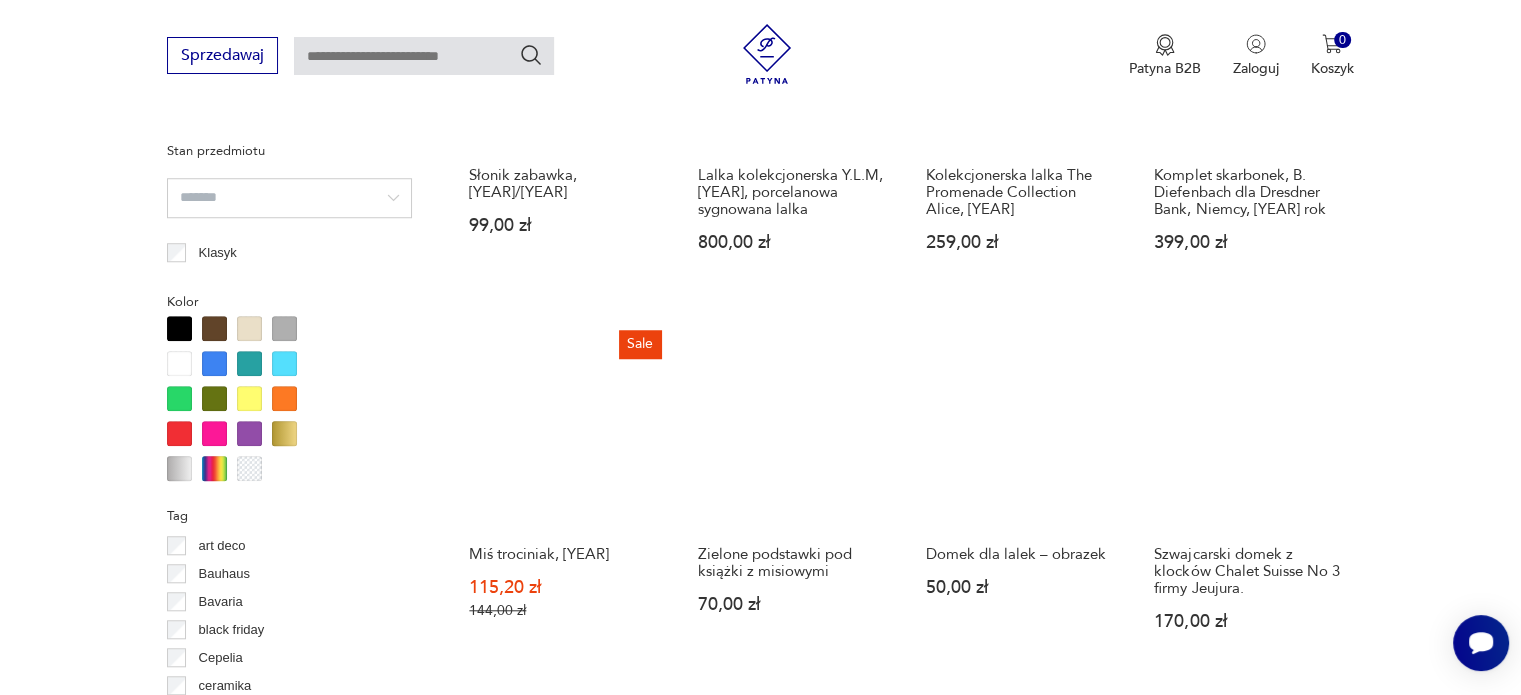 scroll, scrollTop: 1798, scrollLeft: 0, axis: vertical 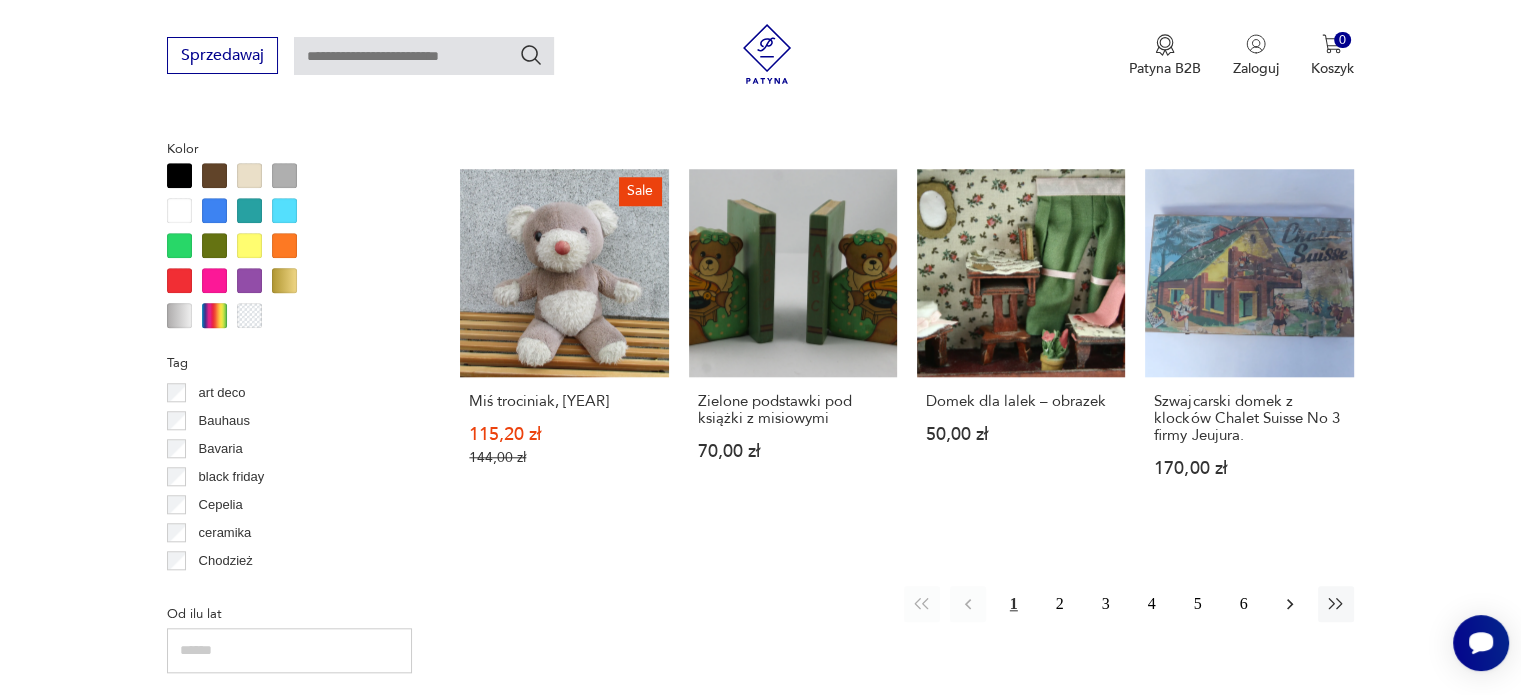 click at bounding box center (1290, 604) 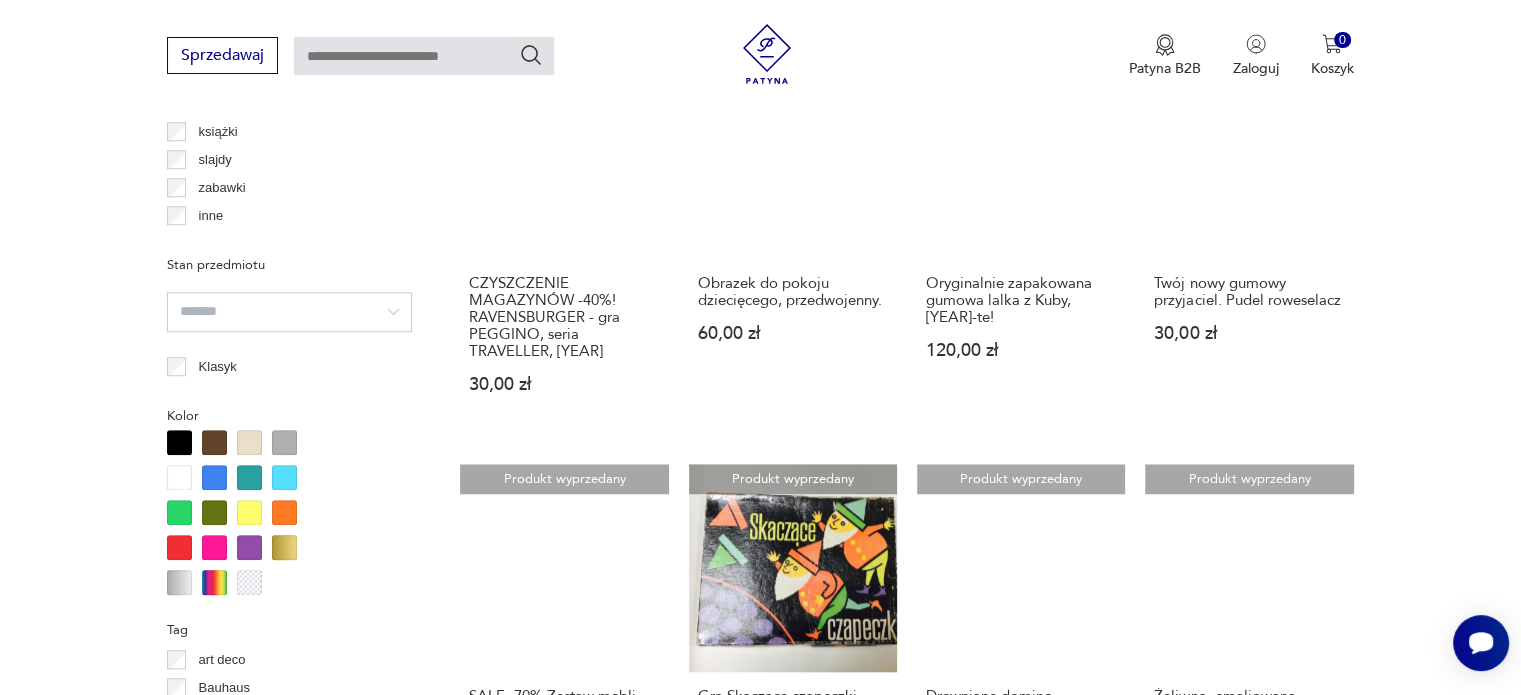 scroll, scrollTop: 1871, scrollLeft: 0, axis: vertical 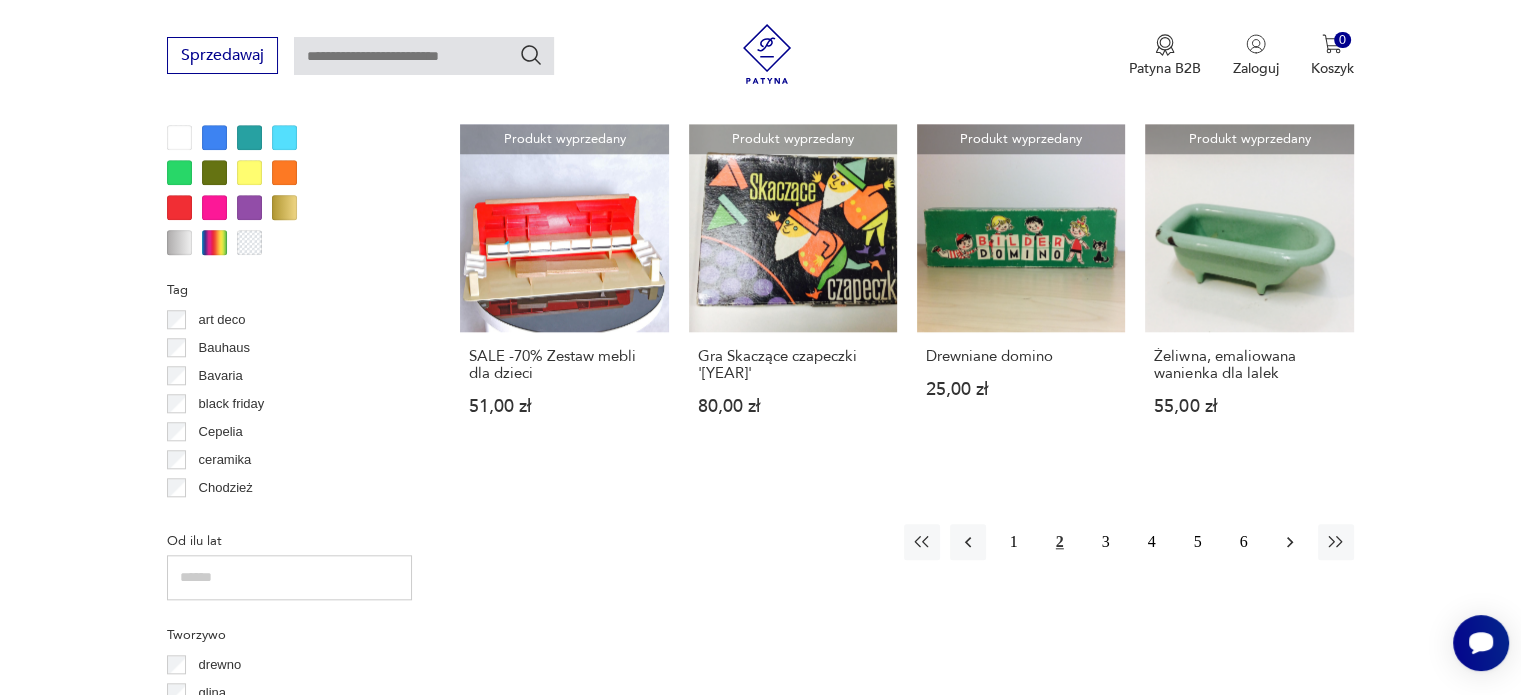 click at bounding box center (1290, 542) 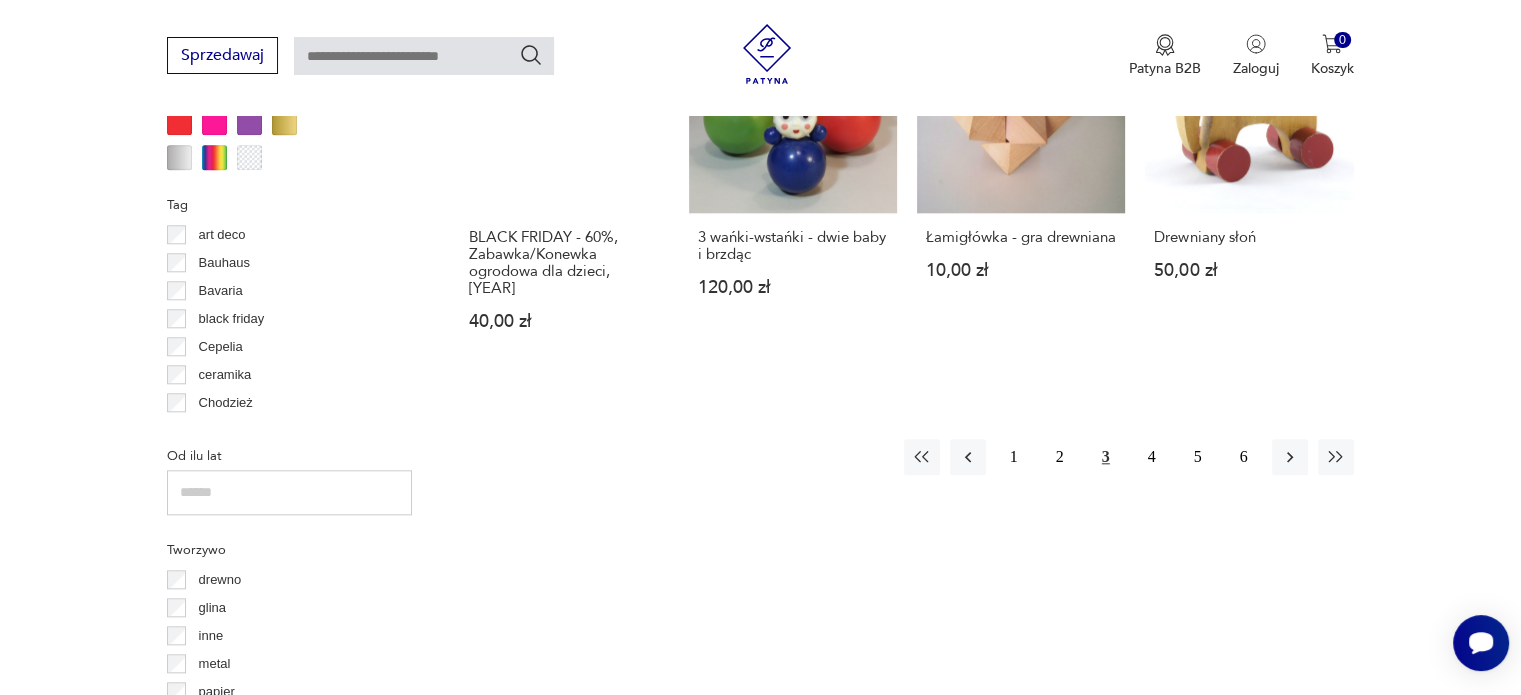 scroll, scrollTop: 1870, scrollLeft: 0, axis: vertical 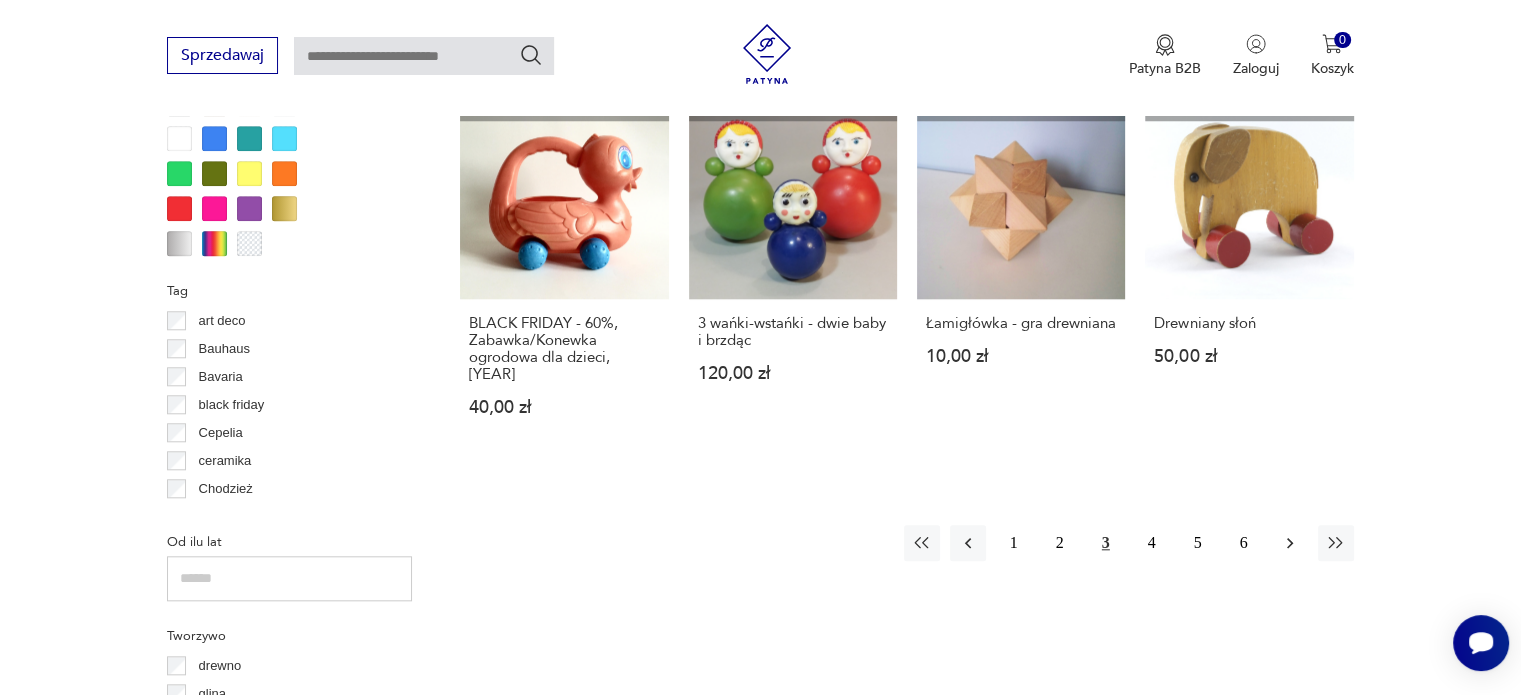 click at bounding box center (1290, 543) 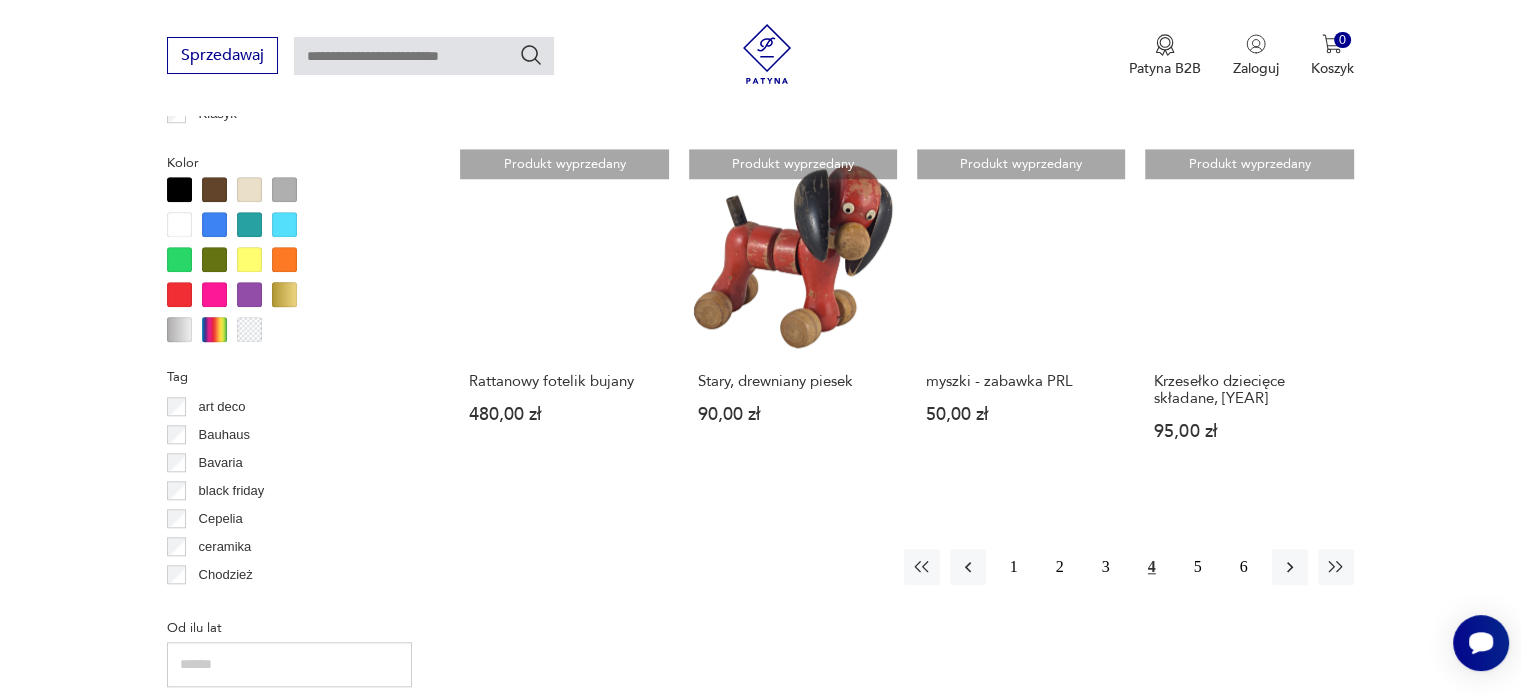scroll, scrollTop: 1671, scrollLeft: 0, axis: vertical 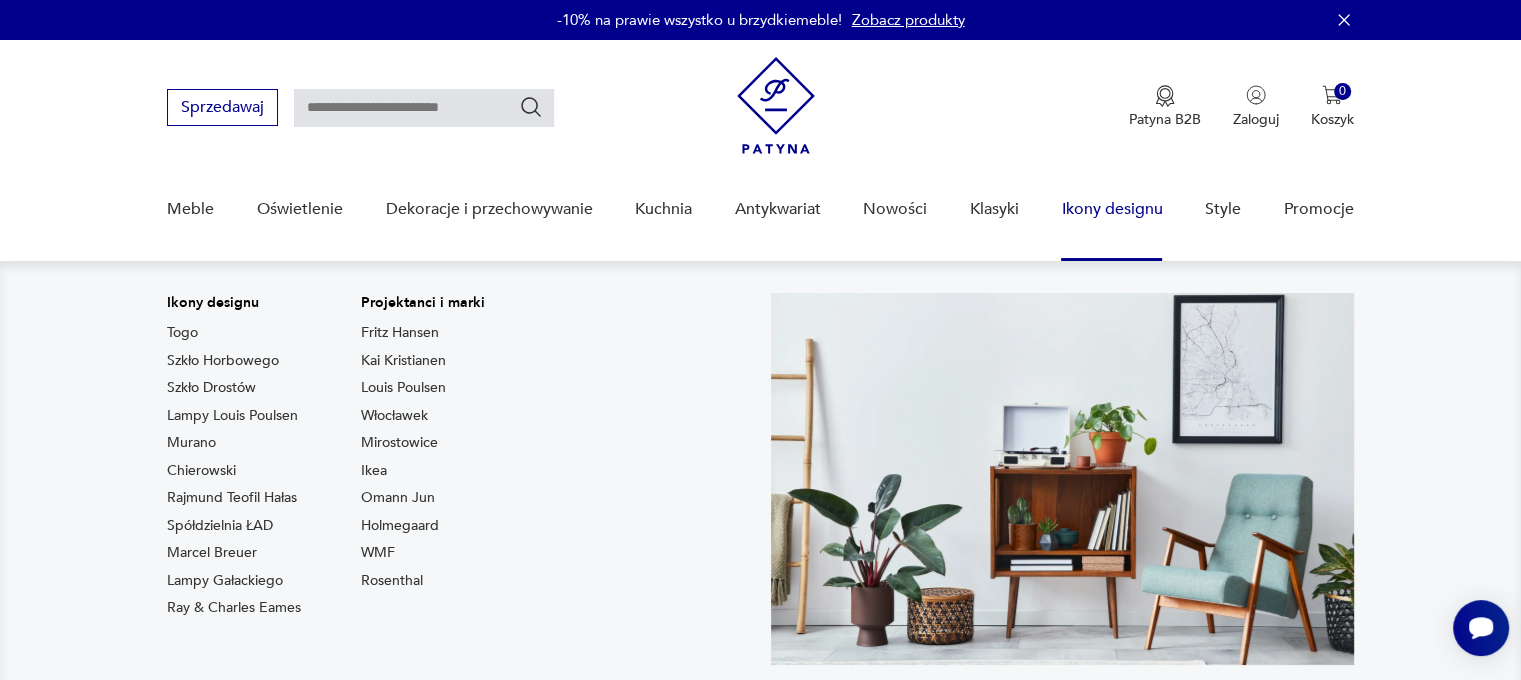 click on "Ikony designu" at bounding box center [1111, 209] 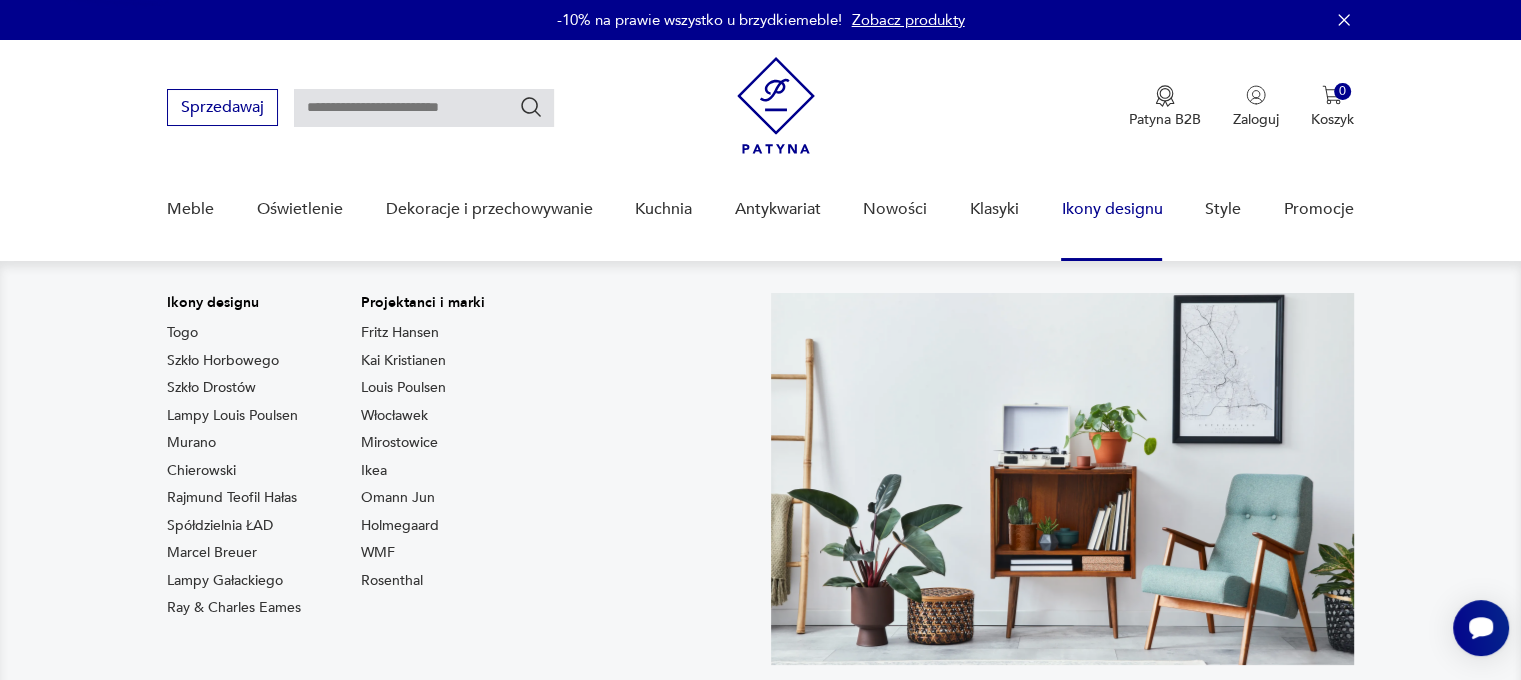 click on "Ikony designu" at bounding box center [1111, 209] 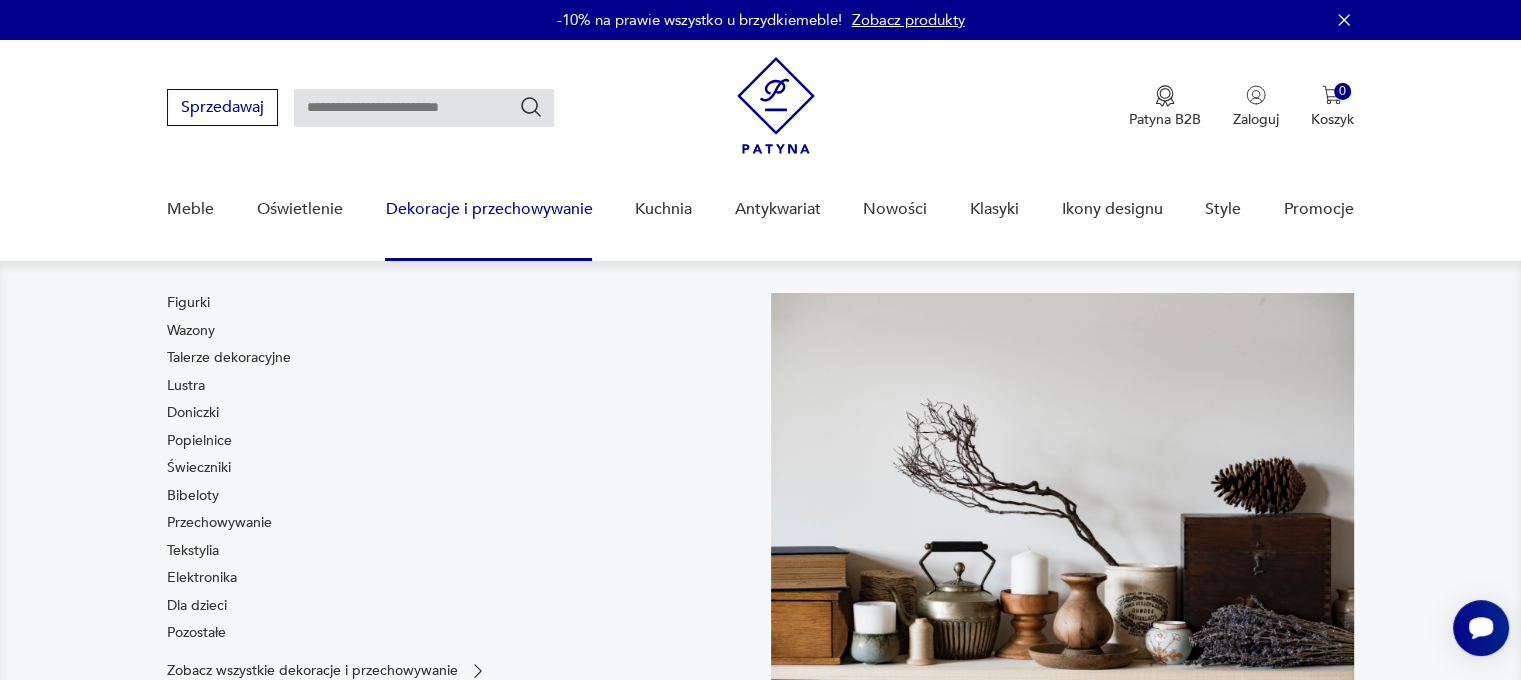 click on "Dekoracje i przechowywanie" at bounding box center [488, 209] 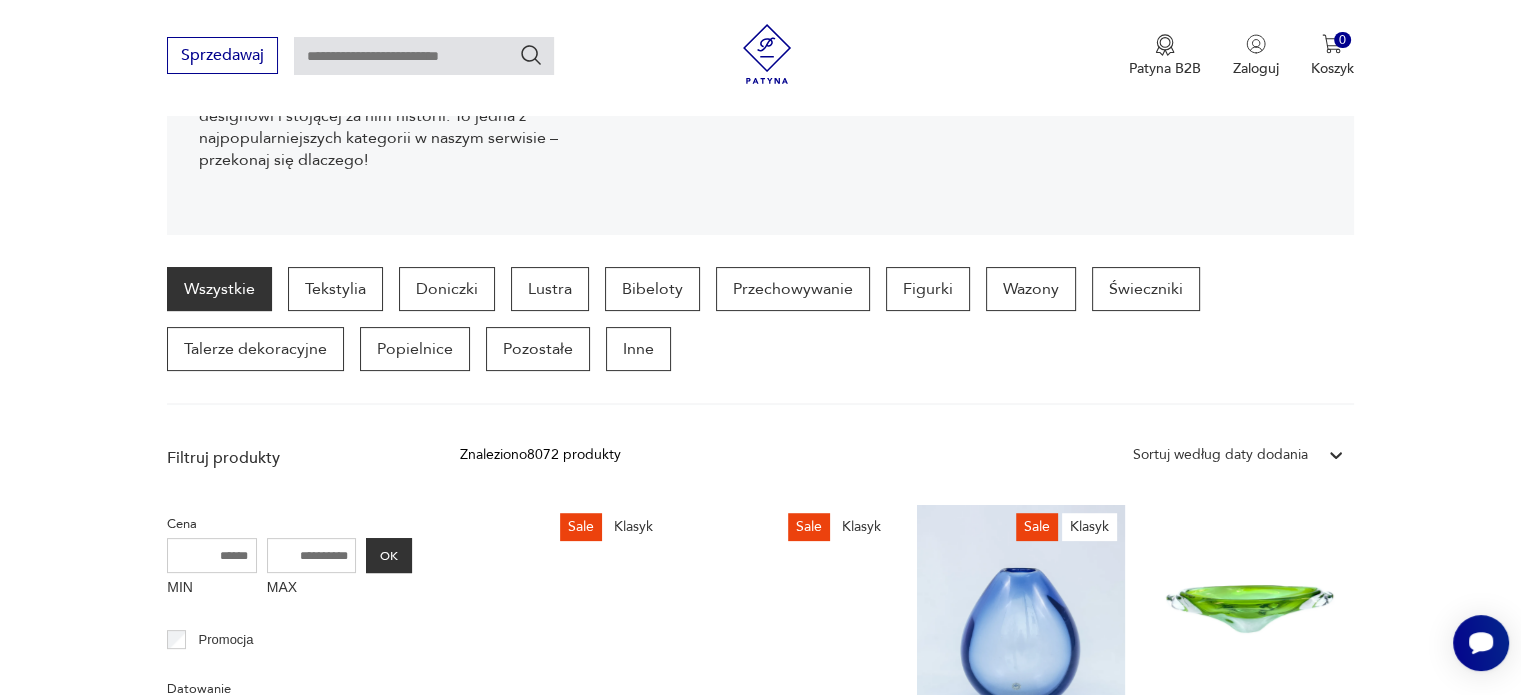 scroll, scrollTop: 429, scrollLeft: 0, axis: vertical 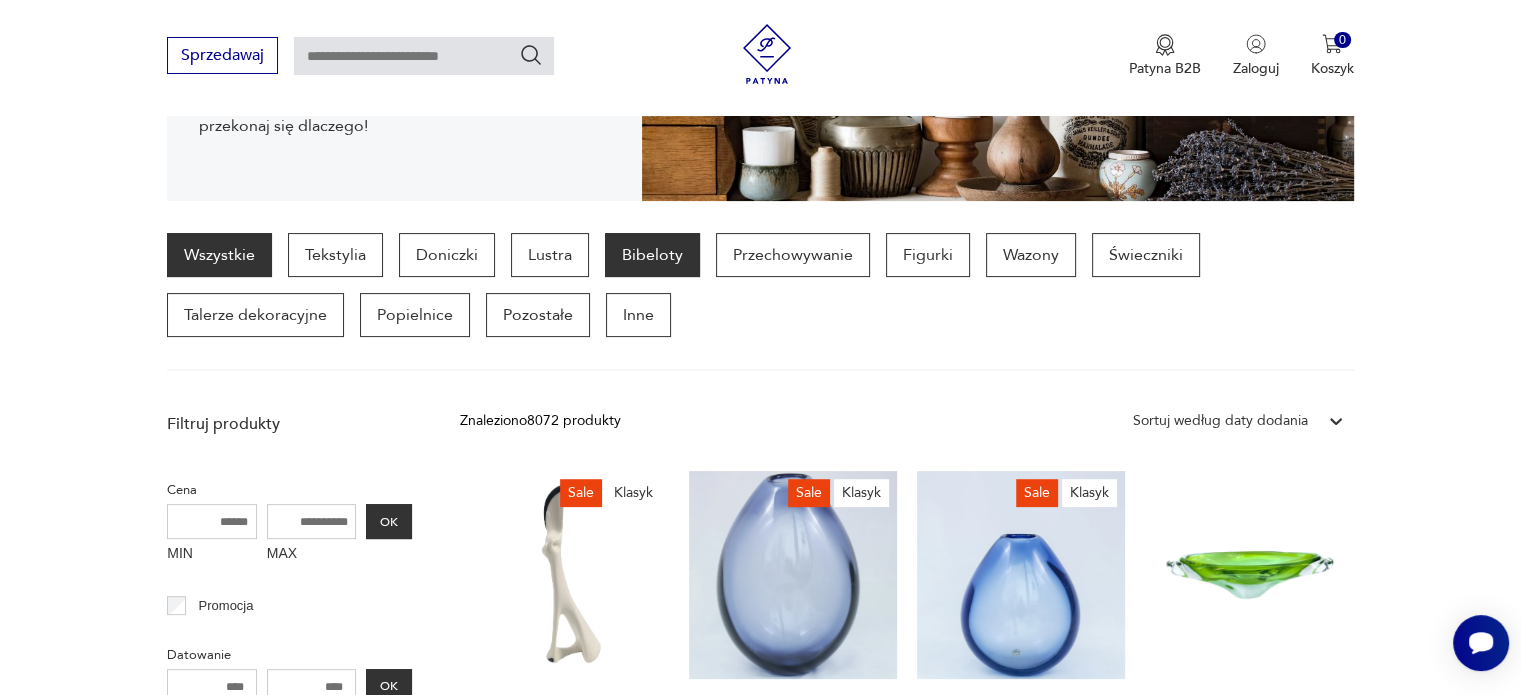click on "Bibeloty" at bounding box center [652, 255] 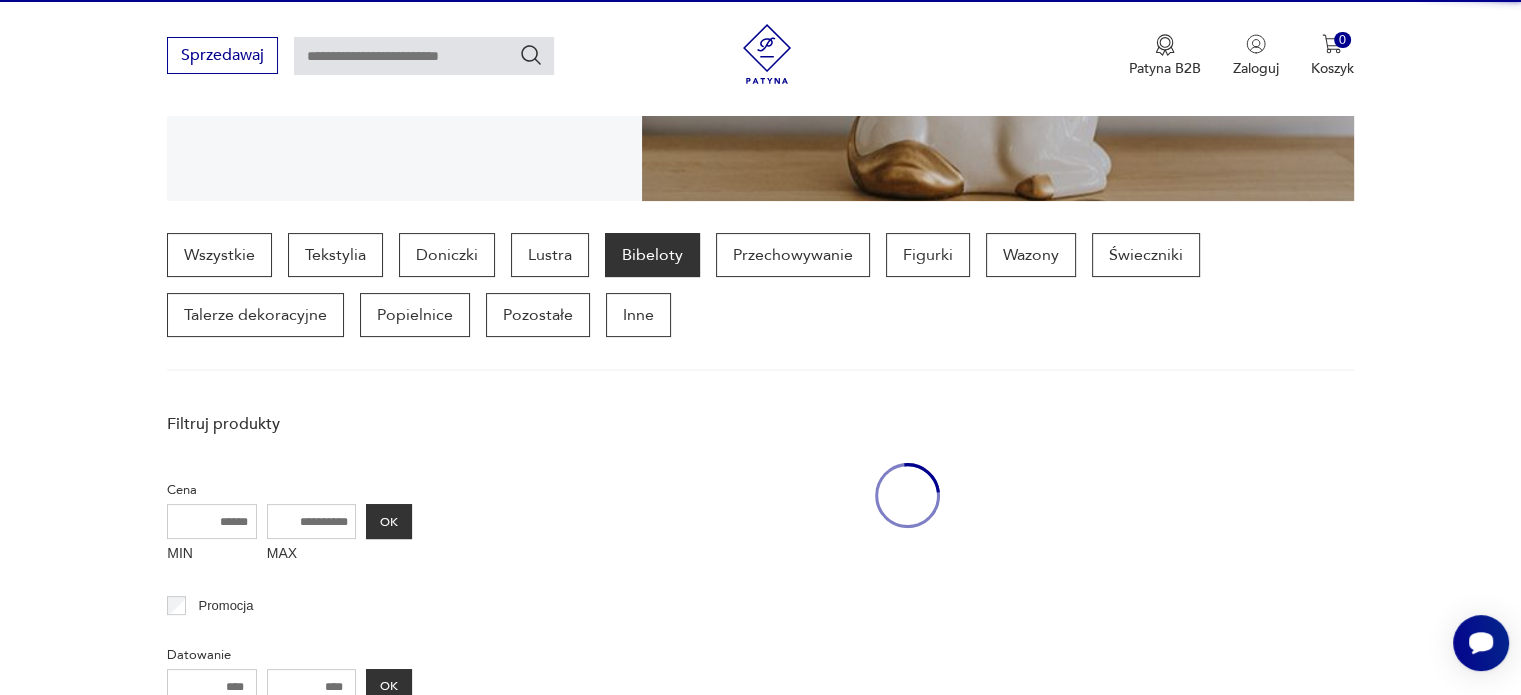scroll, scrollTop: 530, scrollLeft: 0, axis: vertical 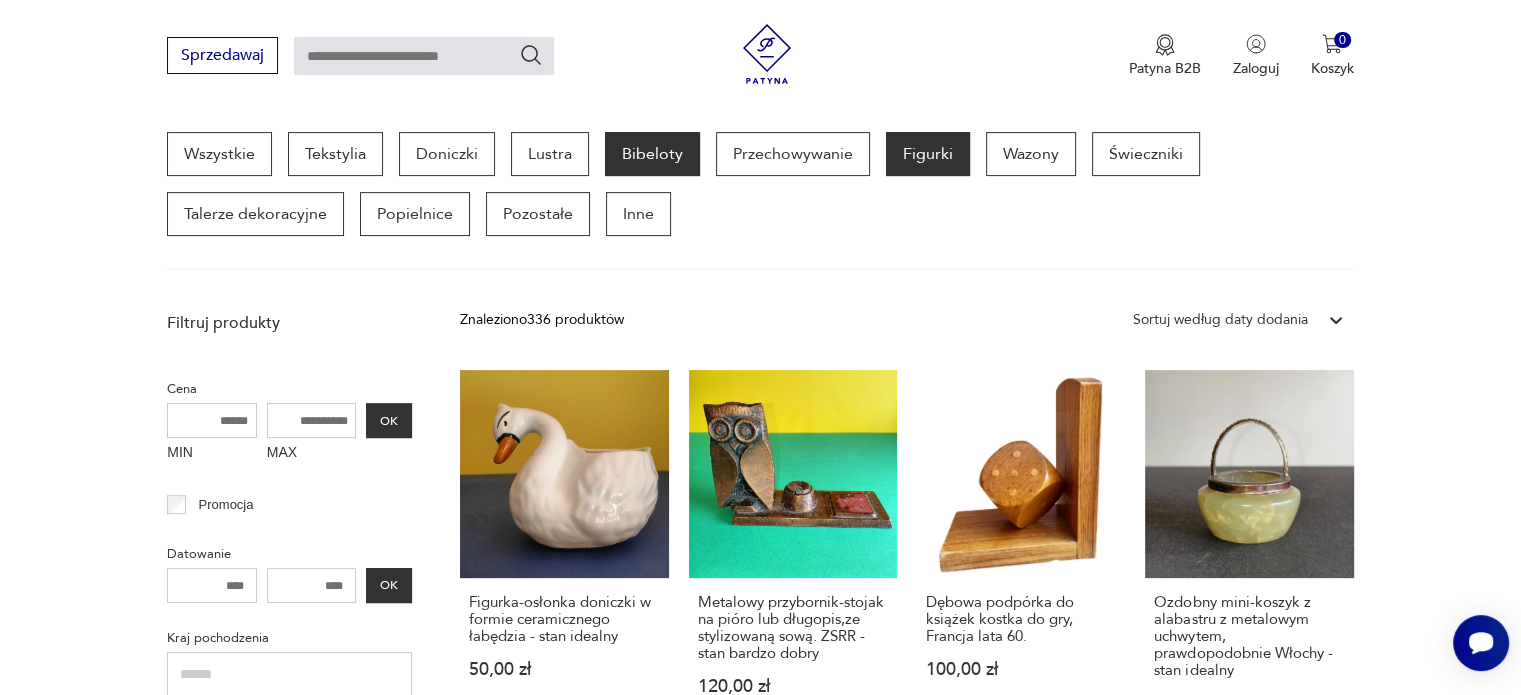 click on "Figurki" at bounding box center [928, 154] 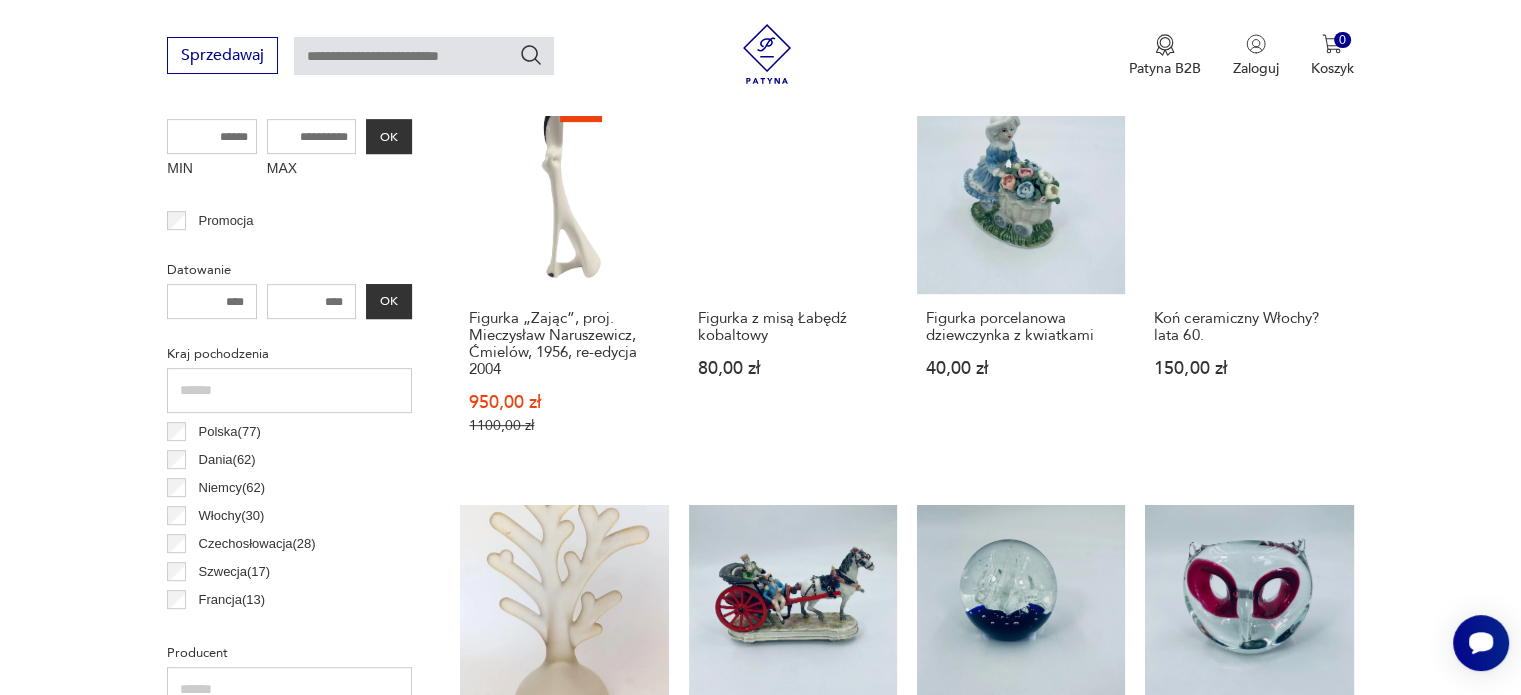 scroll, scrollTop: 830, scrollLeft: 0, axis: vertical 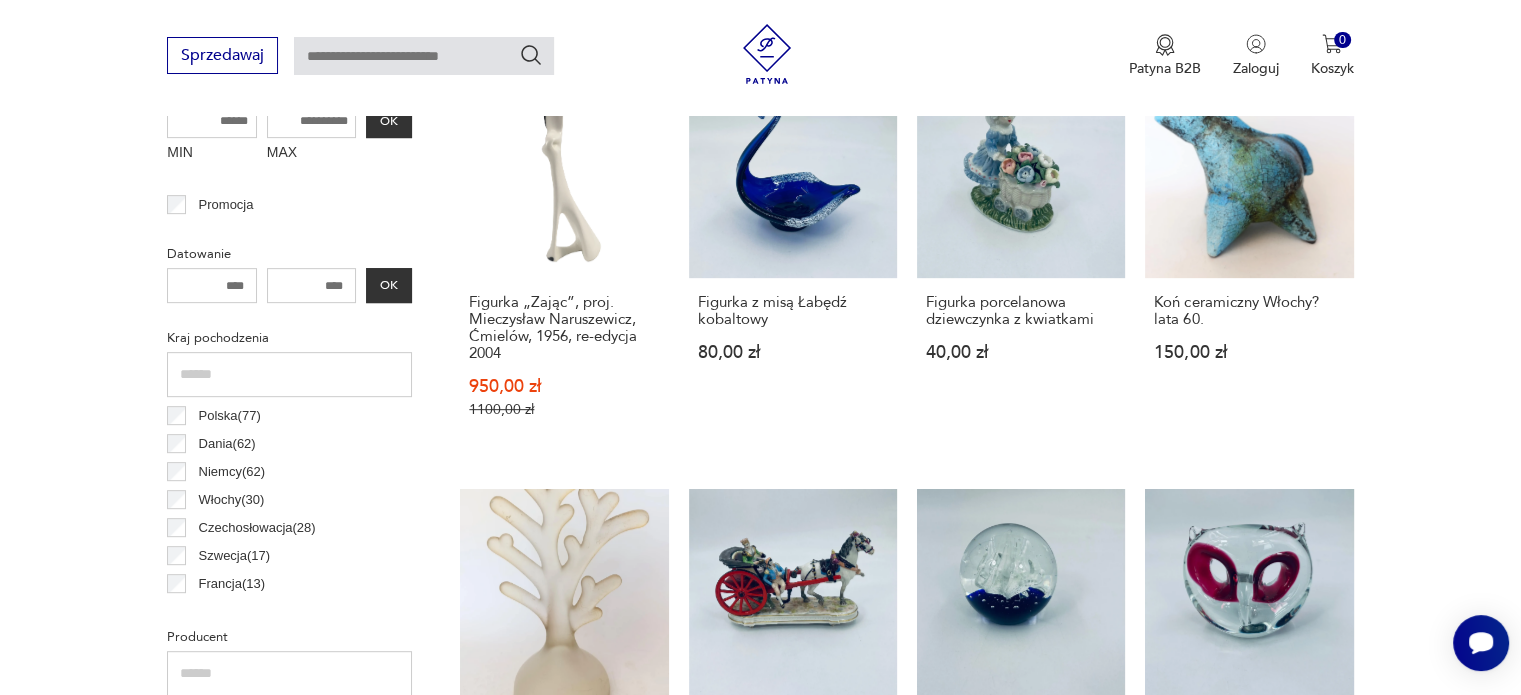 click on "Filtruj produkty Cena MIN MAX OK Promocja Datowanie OK Kraj pochodzenia Polska  ( 77 ) Dania  ( 62 ) Niemcy  ( 62 ) Włochy  ( 30 ) Czechosłowacja  ( 28 ) Szwecja  ( 17 ) Francja  ( 13 ) Belgia  ( 12 ) Producent Projektant Stan przedmiotu Klasyk Kolor Tag art deco Bauhaus Bavaria black friday Cepelia ceramika Chodzież Ćmielów Sygnatura Zdobienie brak inne malatura nadruk szkliwienie złocenie Tworzywo drewno glina inne kamionka metal porcelana porcelit steatyt szkło tworzywo sztuczne Co prezentuje inne postać scena rodzajowa zwierzę Wyczyść filtry Znaleziono  812   produktów Filtruj Sortuj według daty dodania Sortuj według daty dodania Sale Klasyk Figurka „Zając”,  proj. [PERSON], Ćmielów, [YEAR], re-edycja [YEAR] [PRICE] [PRICE] Figurka z misą Łabędź kobaltowy [PRICE] Figurka porcelanowa dziewczynka z kwiatkami [PRICE] Koń ceramiczny Włochy? lata [YEAR] [PRICE] Drzewko na bizuterię, szkło Vintage [PRICE] [PRICE] Figurka dekoracyjna murano. 1 2 3 4" at bounding box center [760, 1127] 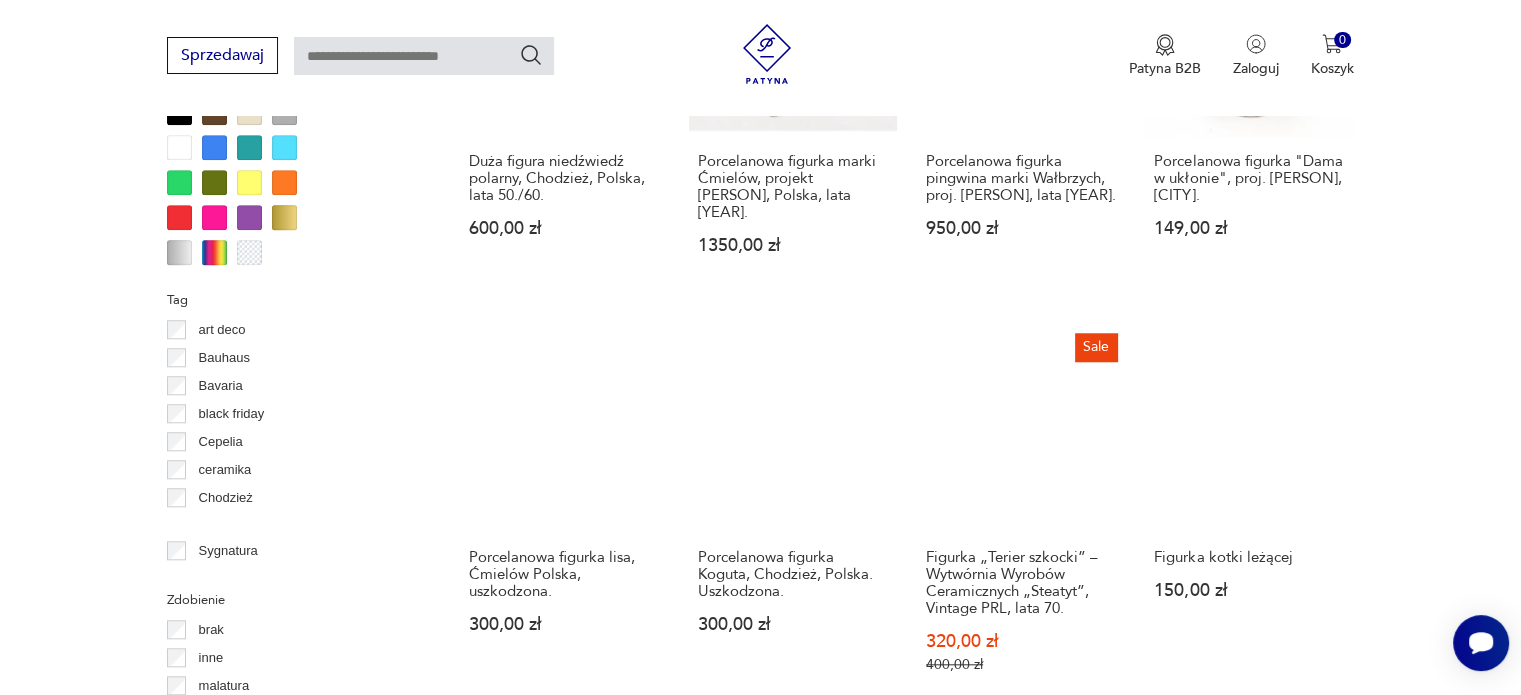 scroll, scrollTop: 2030, scrollLeft: 0, axis: vertical 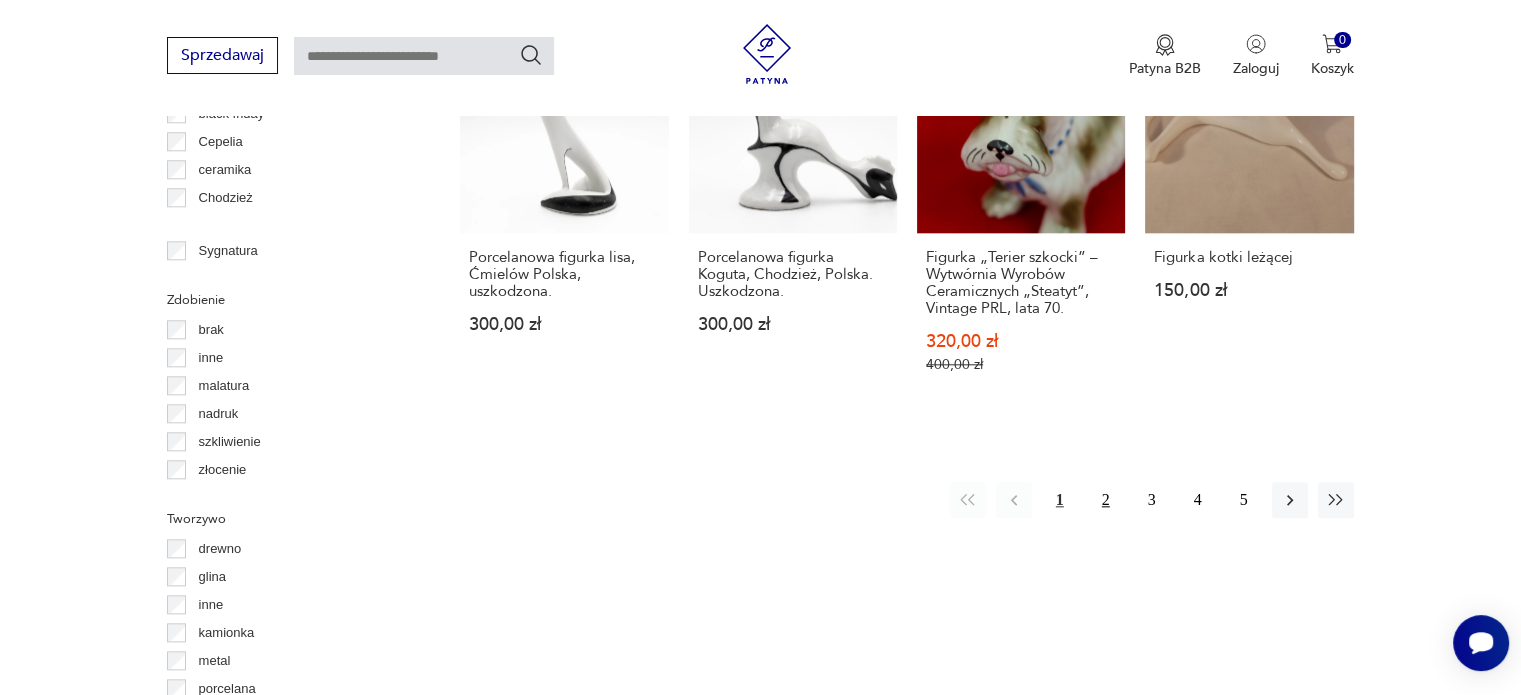 click on "2" at bounding box center [1106, 500] 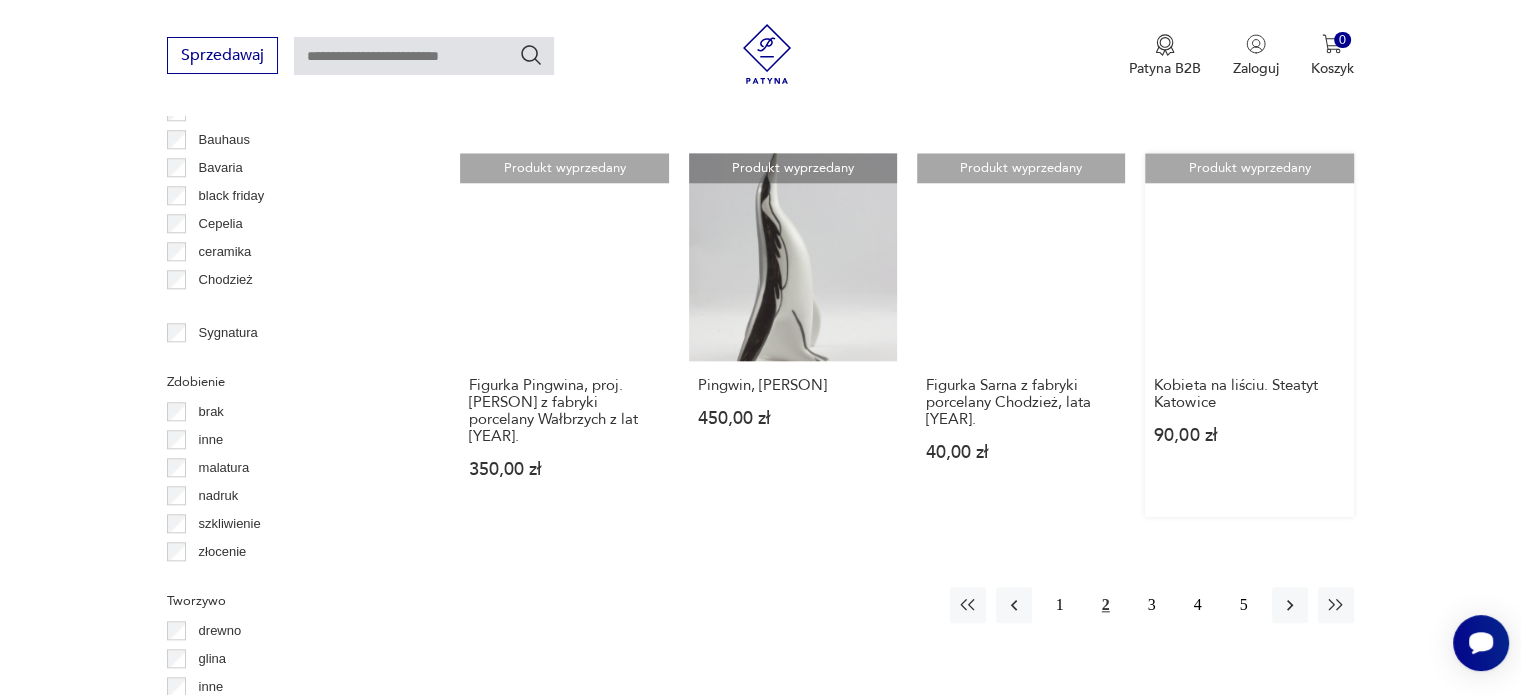 scroll, scrollTop: 2130, scrollLeft: 0, axis: vertical 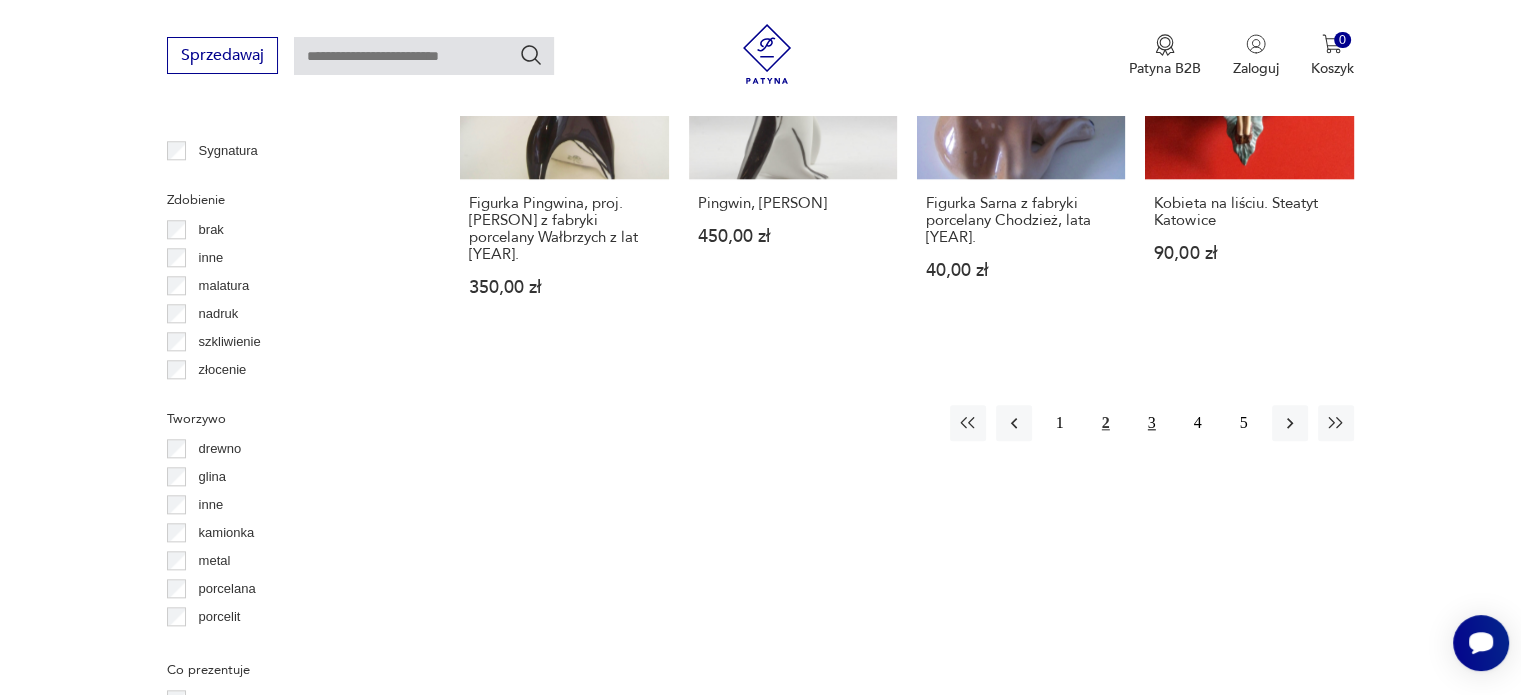 click on "3" at bounding box center (1152, 423) 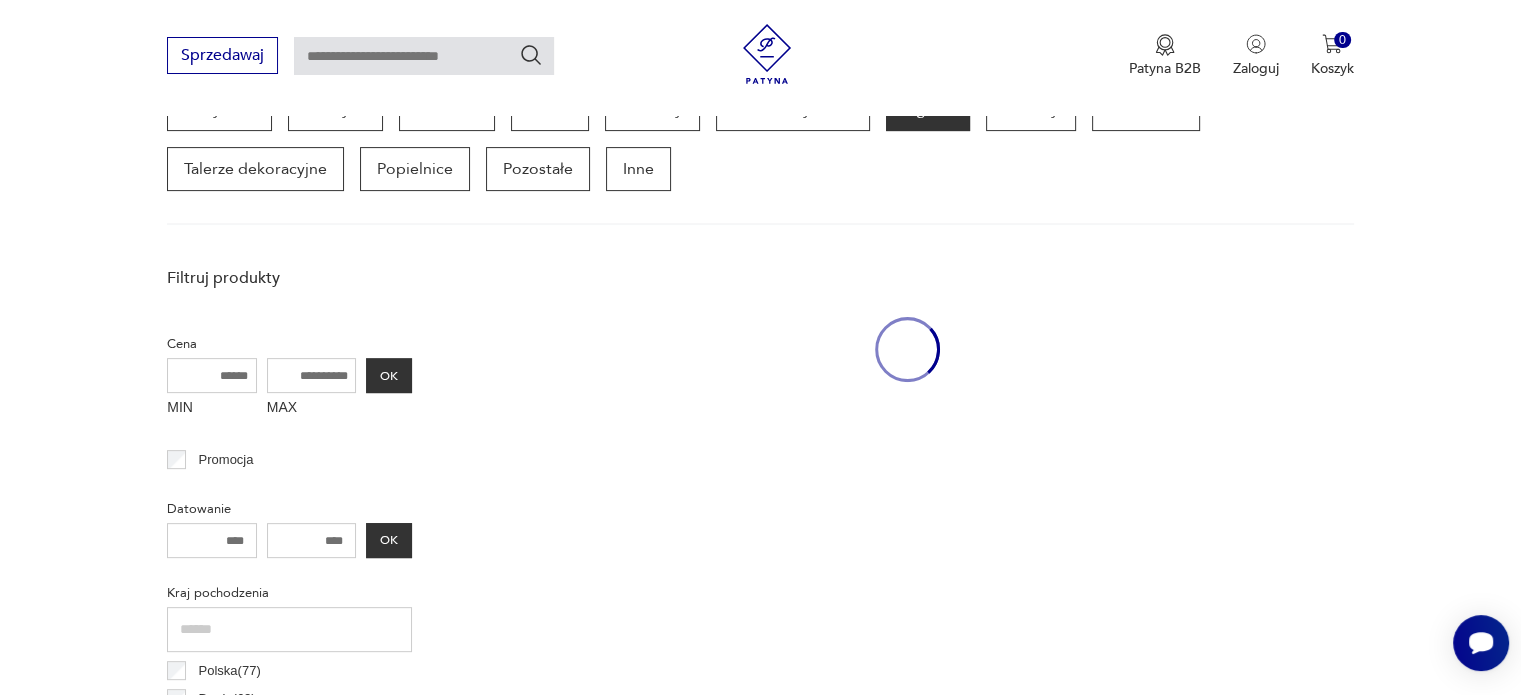 scroll, scrollTop: 530, scrollLeft: 0, axis: vertical 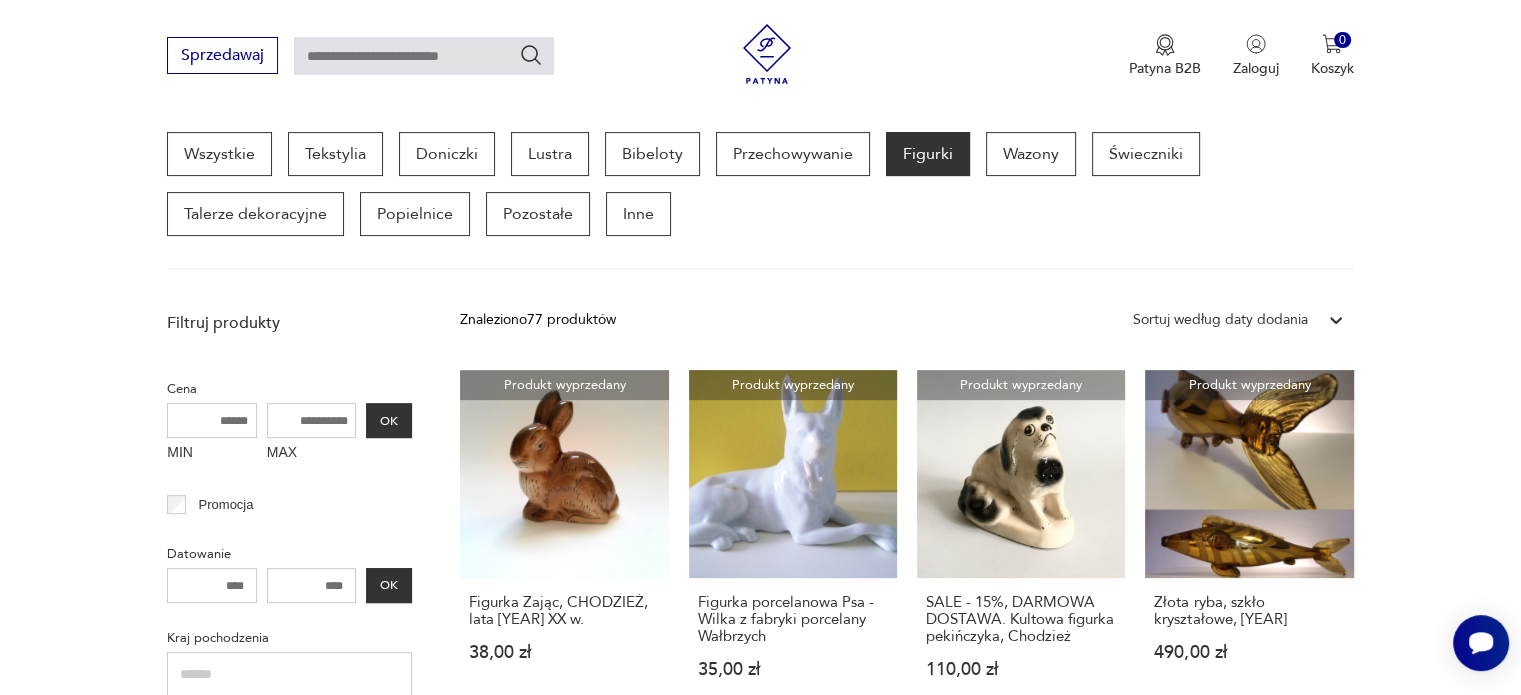 drag, startPoint x: 1269, startPoint y: 551, endPoint x: 1406, endPoint y: 587, distance: 141.65099 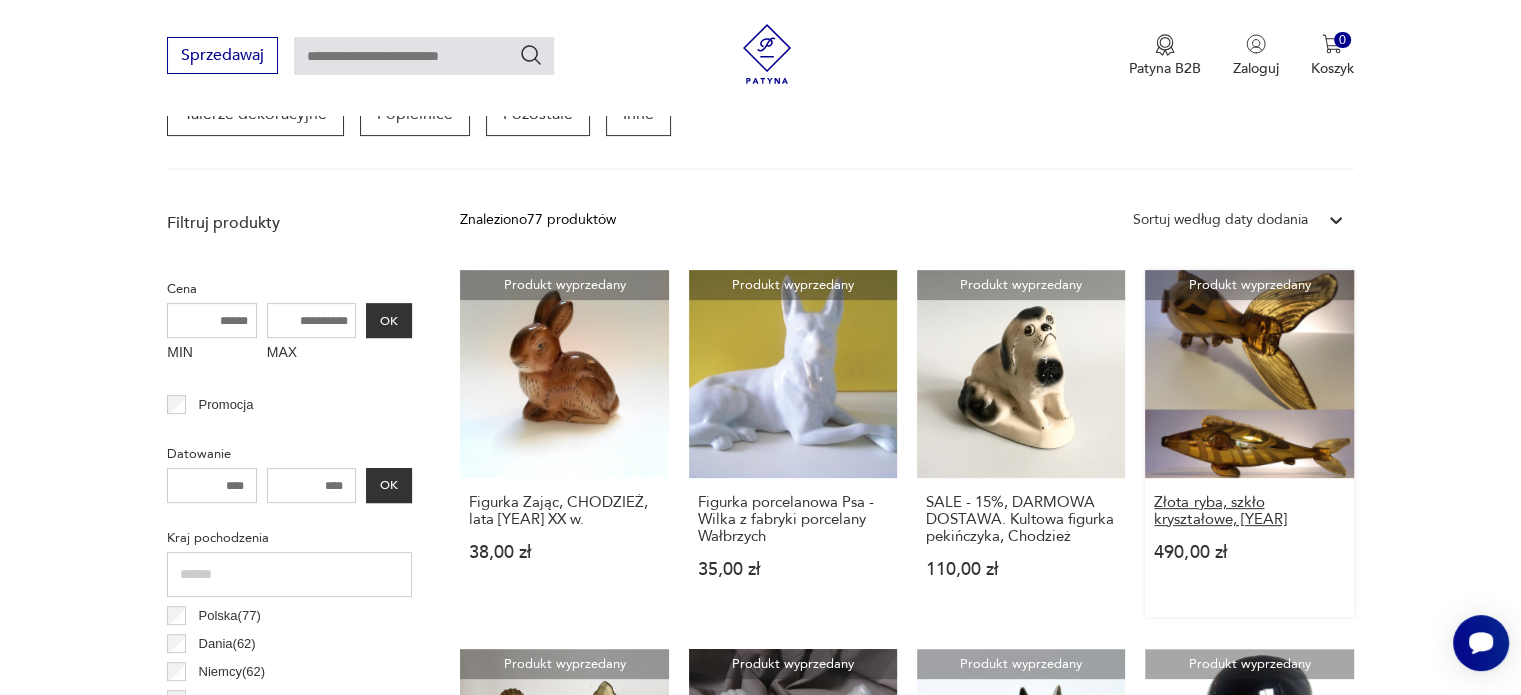 click on "Złota ryba, szkło kryształowe, [YEAR]" at bounding box center (1249, 511) 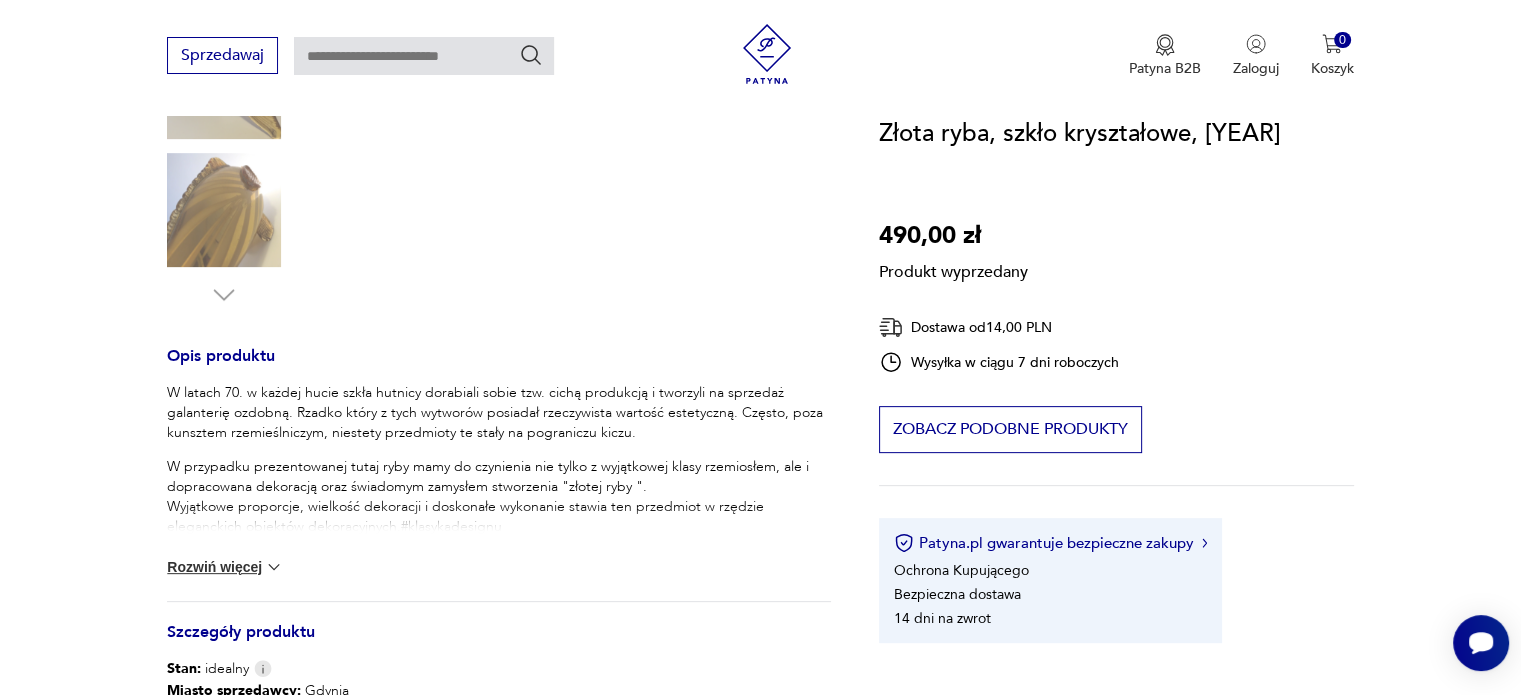 scroll, scrollTop: 100, scrollLeft: 0, axis: vertical 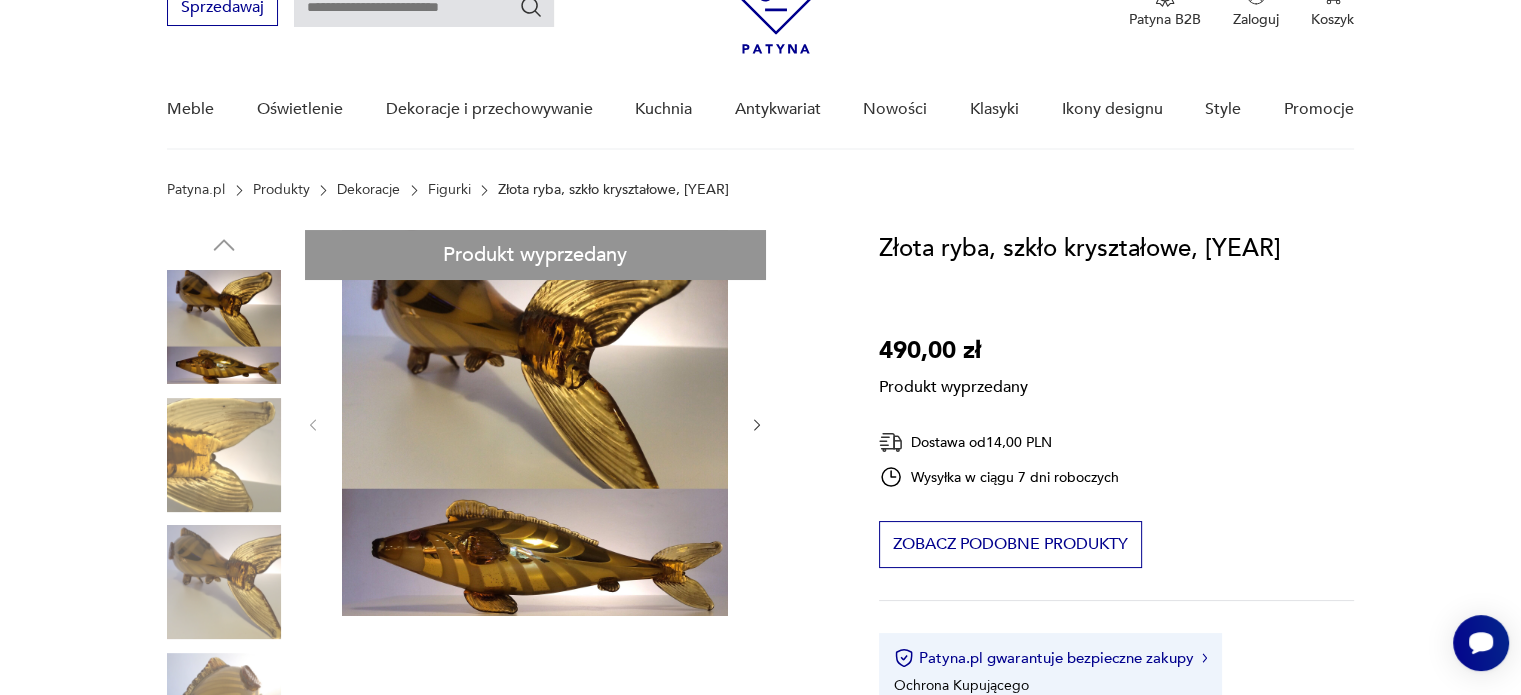click on "Produkt wyprzedany Opis produktu W latach [YEAR] w każdej hucie szkła hutnicy dorabiali sobie tzw. cichą produkcją i tworzyli na sprzedaż galanterię ozdobną. Rzadko który z tych wytworów posiadał rzeczywista wartość estetyczną. Często, poza kunsztem rzemieślniczym, niestety przedmioty te stały na pograniczu kiczu.
W przypadku prezentowanej tutaj ryby mamy do czynienia nie tylko z wyjątkowej klasy rzemiosłem, ale i dopracowana dekoracją oraz świadomym zamysłem stworzenia "złotej ryby ".
Wyjątkowe proporcje, wielkość dekoracji i doskonałe wykonanie stawia ten przedmiot w rzędzie eleganckich obiektów dekoracyjnych.#klasykadesignu Rozwiń więcej Szczegóły produktu Stan:   idealny Miasto sprzedawcy :   Gdynia Wysokość :   14 x 47 x 10 Datowanie :   [YEAR] - [YEAR] Kraj pochodzenia :   Polska Tworzywo :   szkło Projektant :   nn Producent :   Huta Szkła Zawiercie Zdobienia :   złocenie Co prezentuje :   zwierzę Miasto Sprzedawcy :   Milanówek Tagi:   szkło ,  tylko u nas ,  ryba" at bounding box center [499, 873] 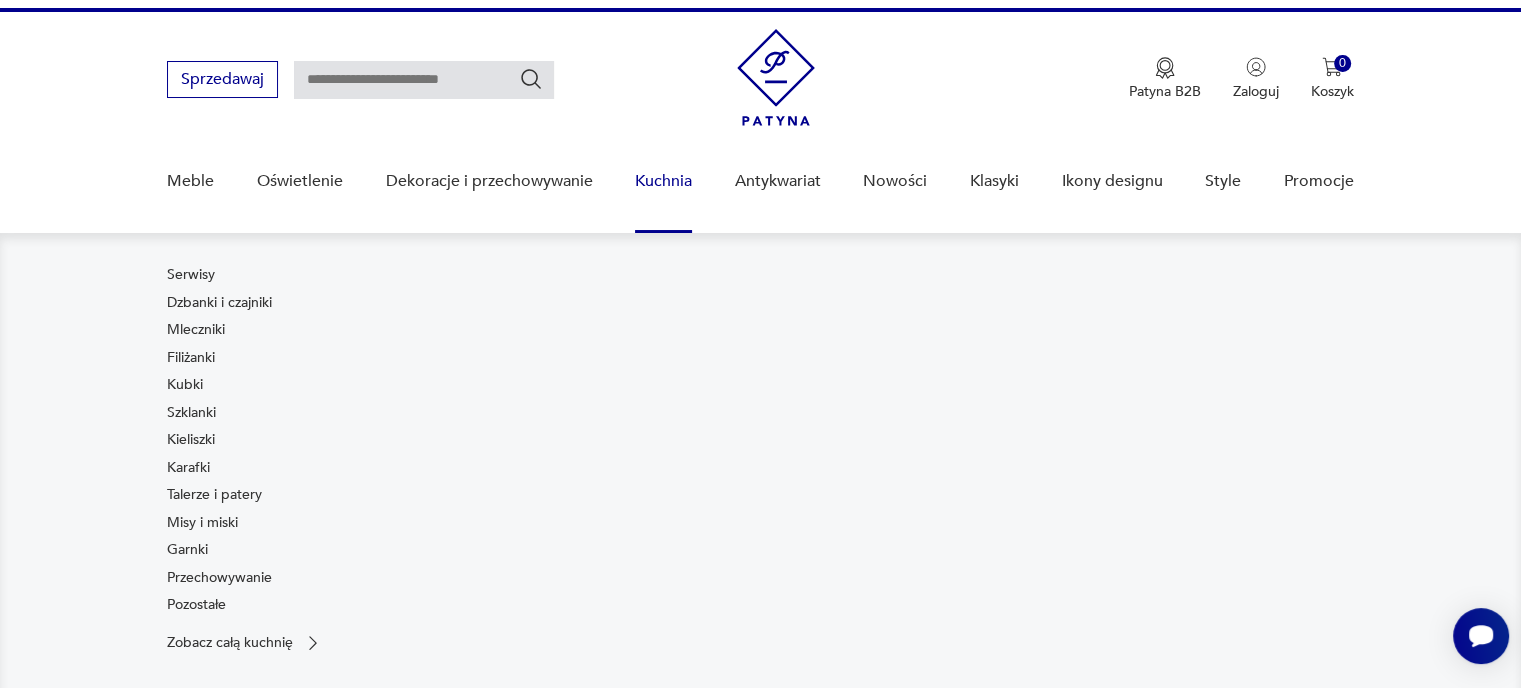 scroll, scrollTop: 100, scrollLeft: 0, axis: vertical 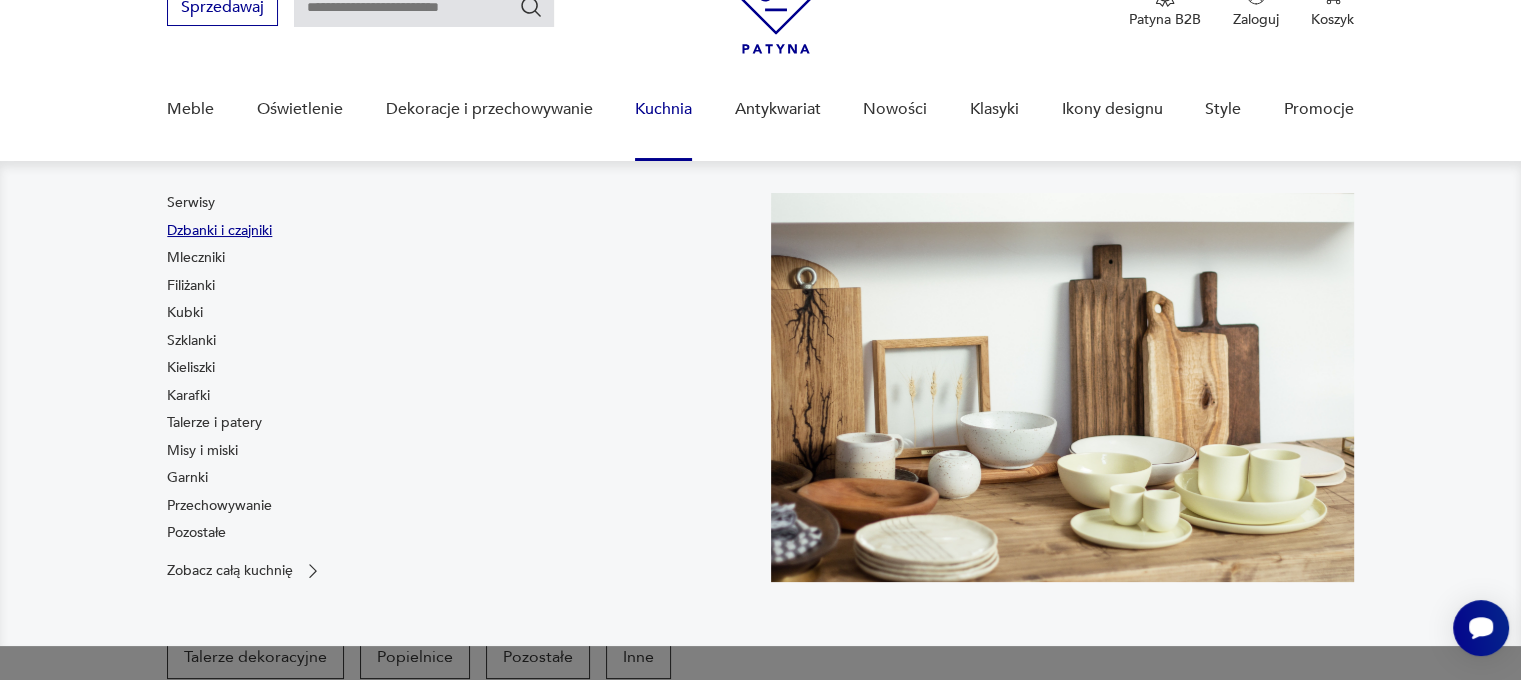 click on "Dzbanki i czajniki" at bounding box center [219, 231] 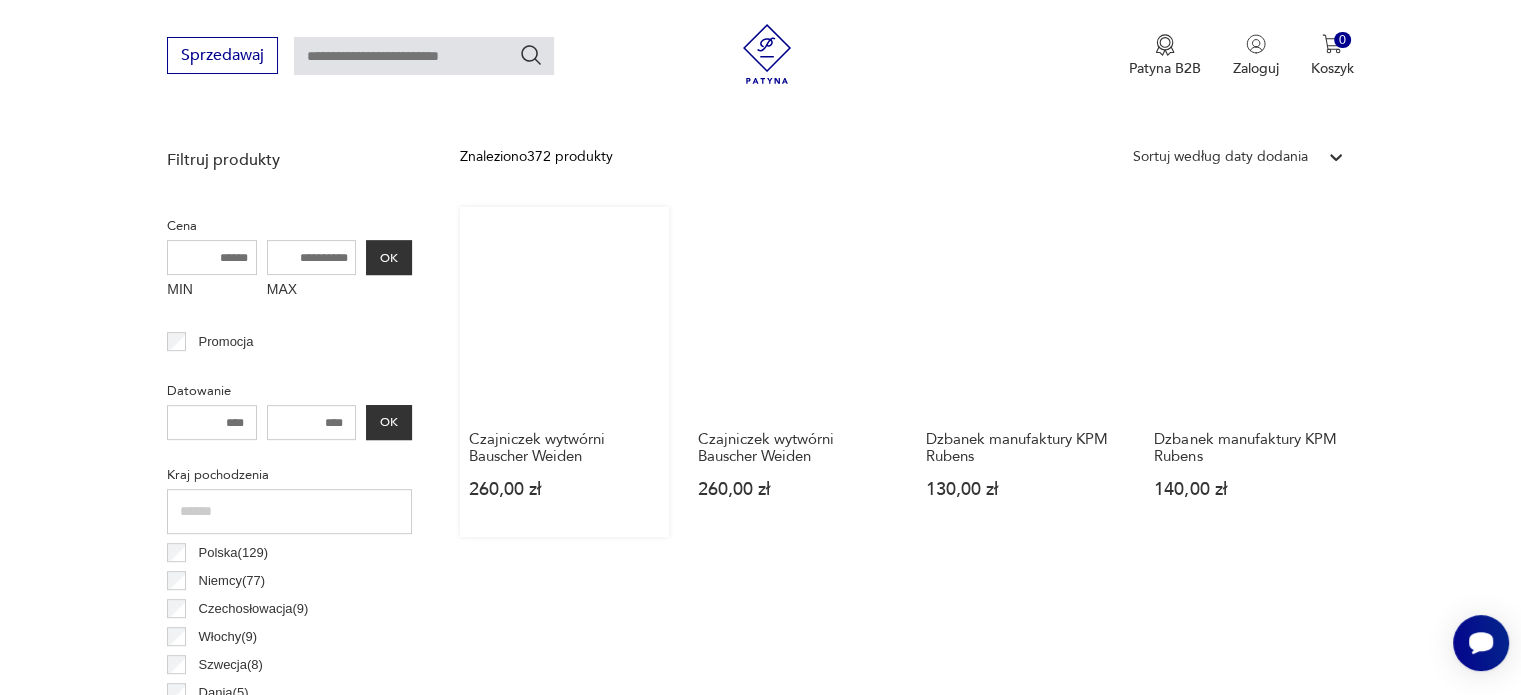 scroll, scrollTop: 830, scrollLeft: 0, axis: vertical 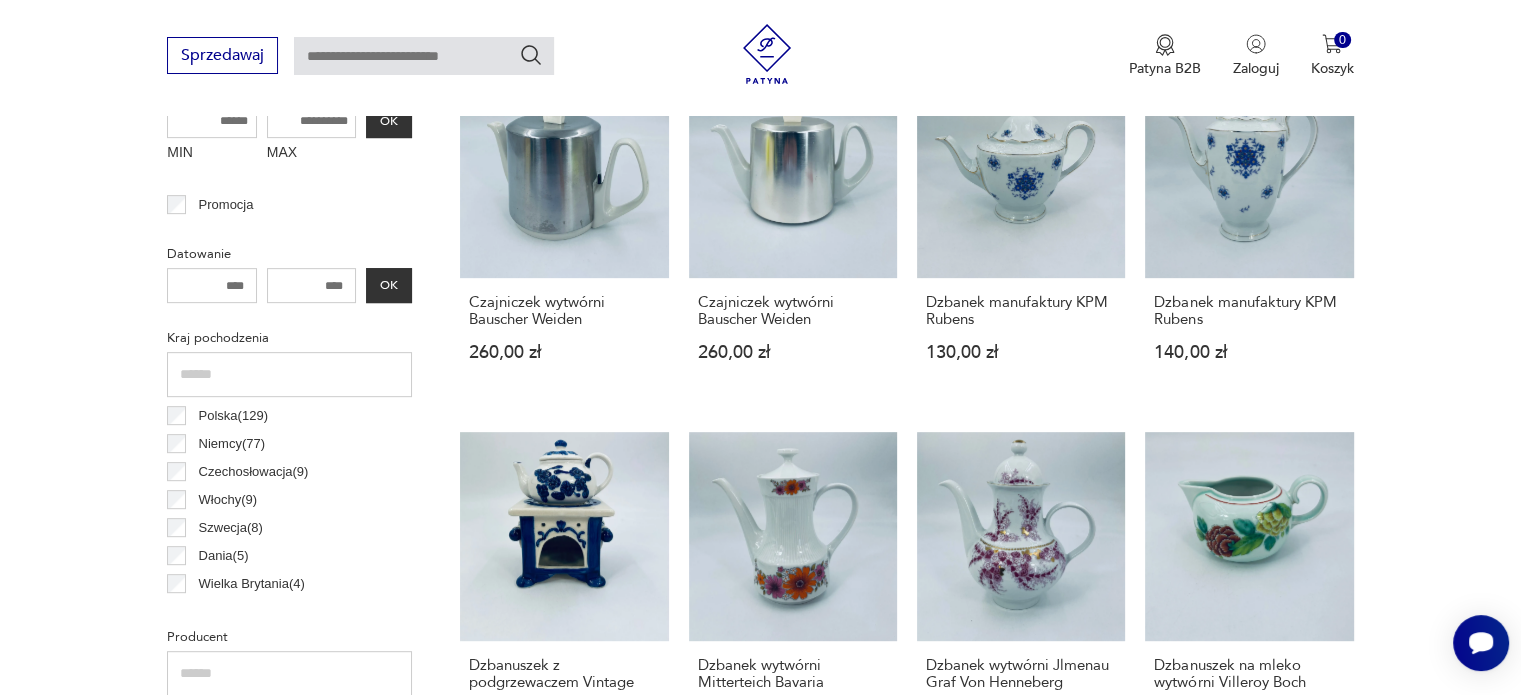 click on "Polska  ( 129 )" at bounding box center [233, 416] 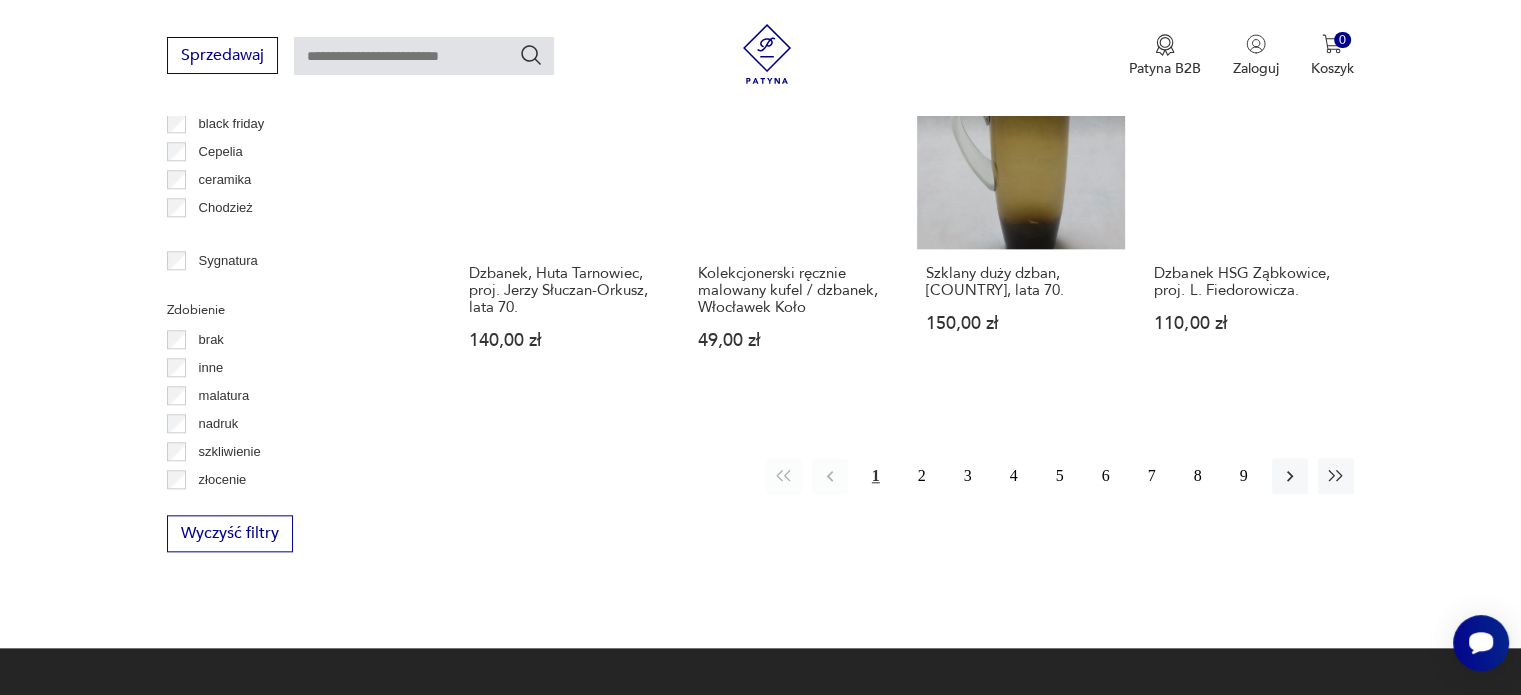 scroll, scrollTop: 2030, scrollLeft: 0, axis: vertical 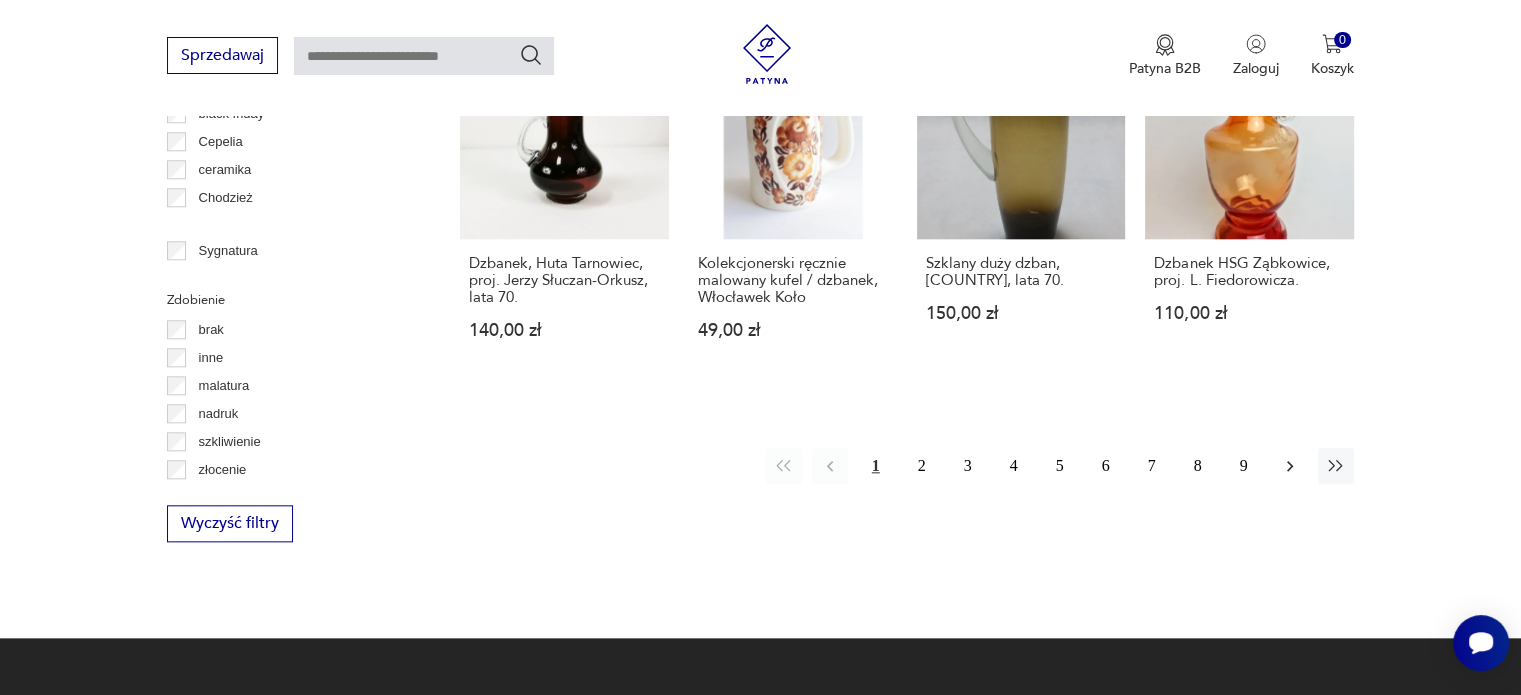 click at bounding box center [1290, 466] 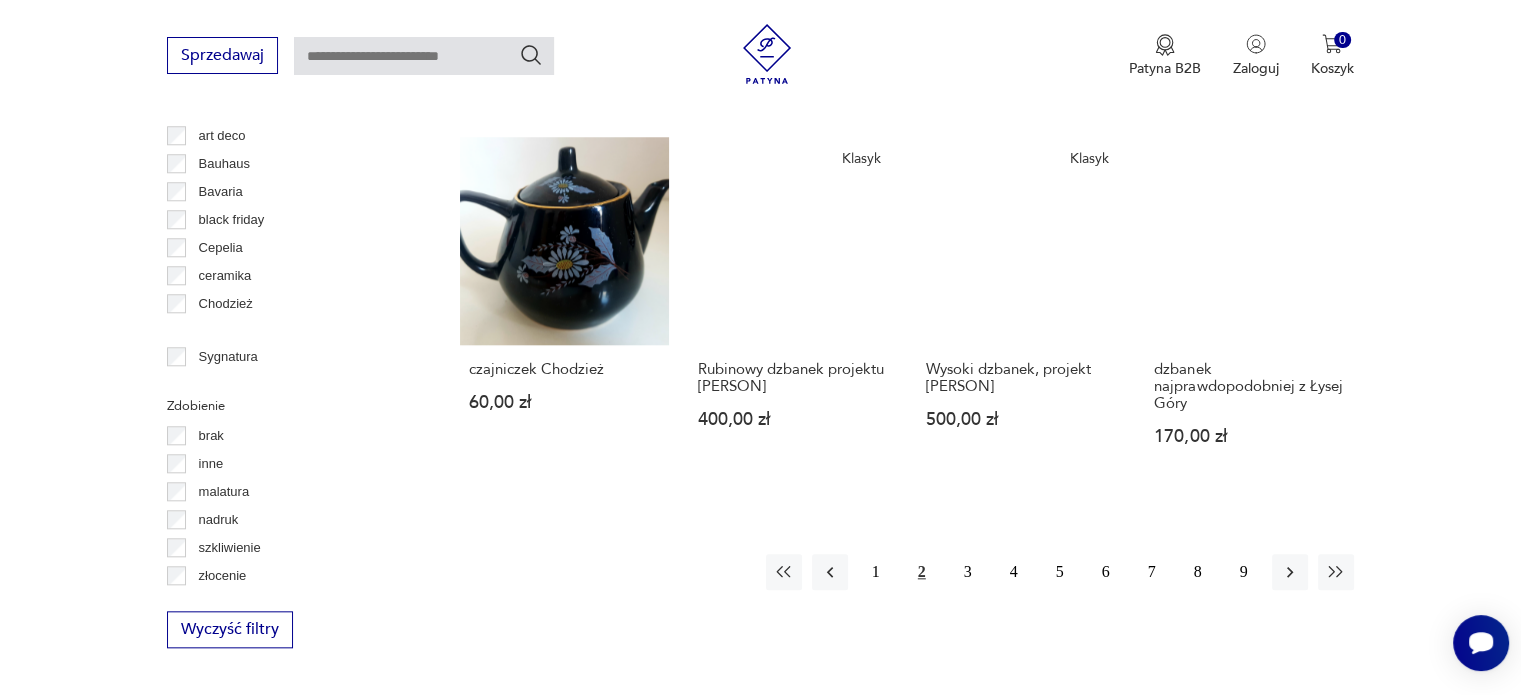 scroll, scrollTop: 1930, scrollLeft: 0, axis: vertical 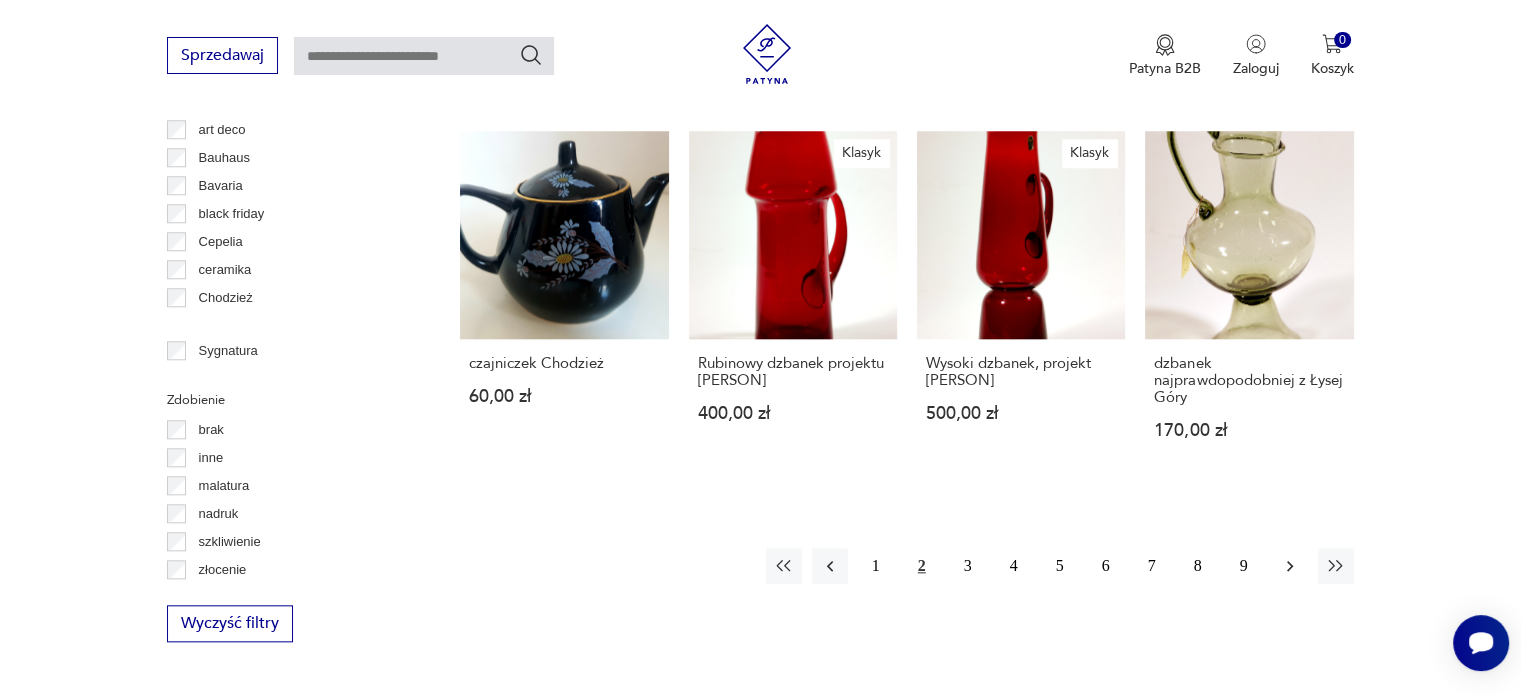 click at bounding box center (1290, 566) 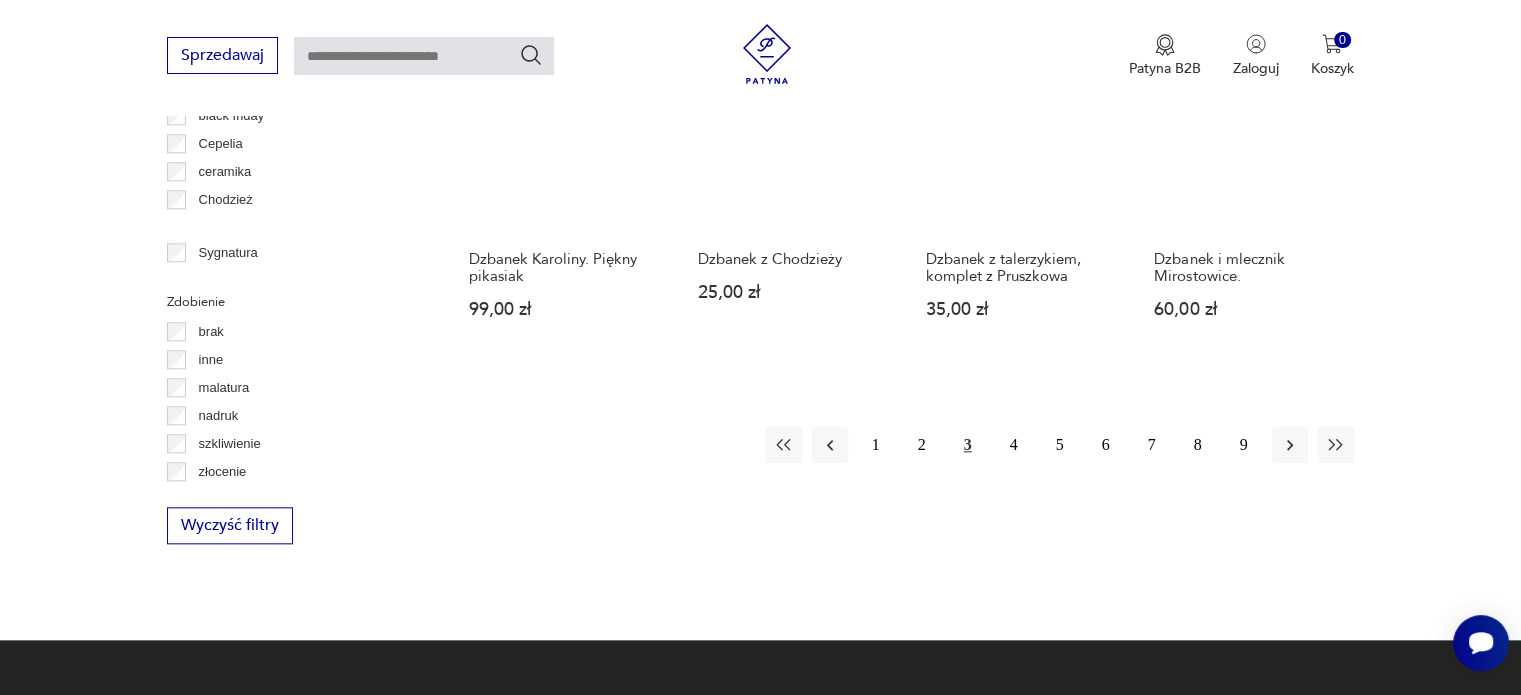 scroll, scrollTop: 2030, scrollLeft: 0, axis: vertical 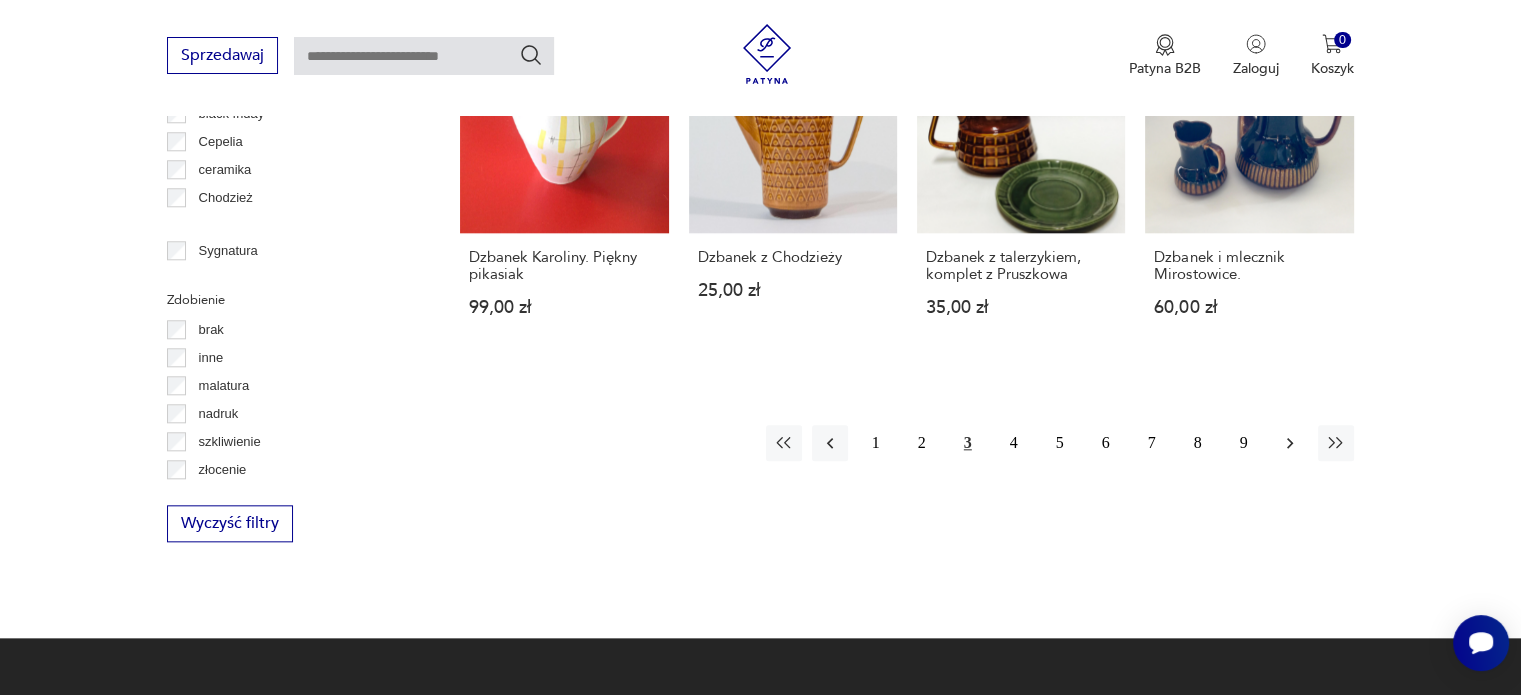 click at bounding box center [1290, 443] 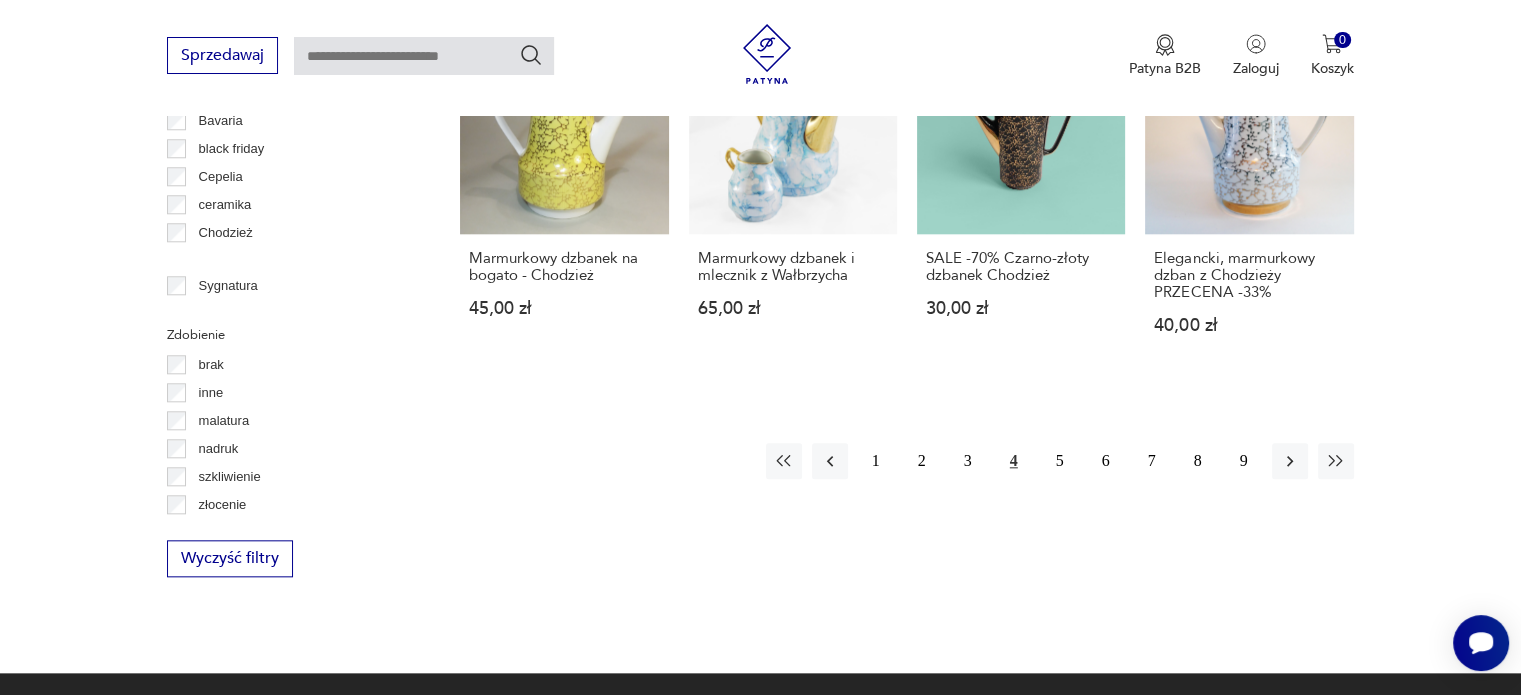 scroll, scrollTop: 2030, scrollLeft: 0, axis: vertical 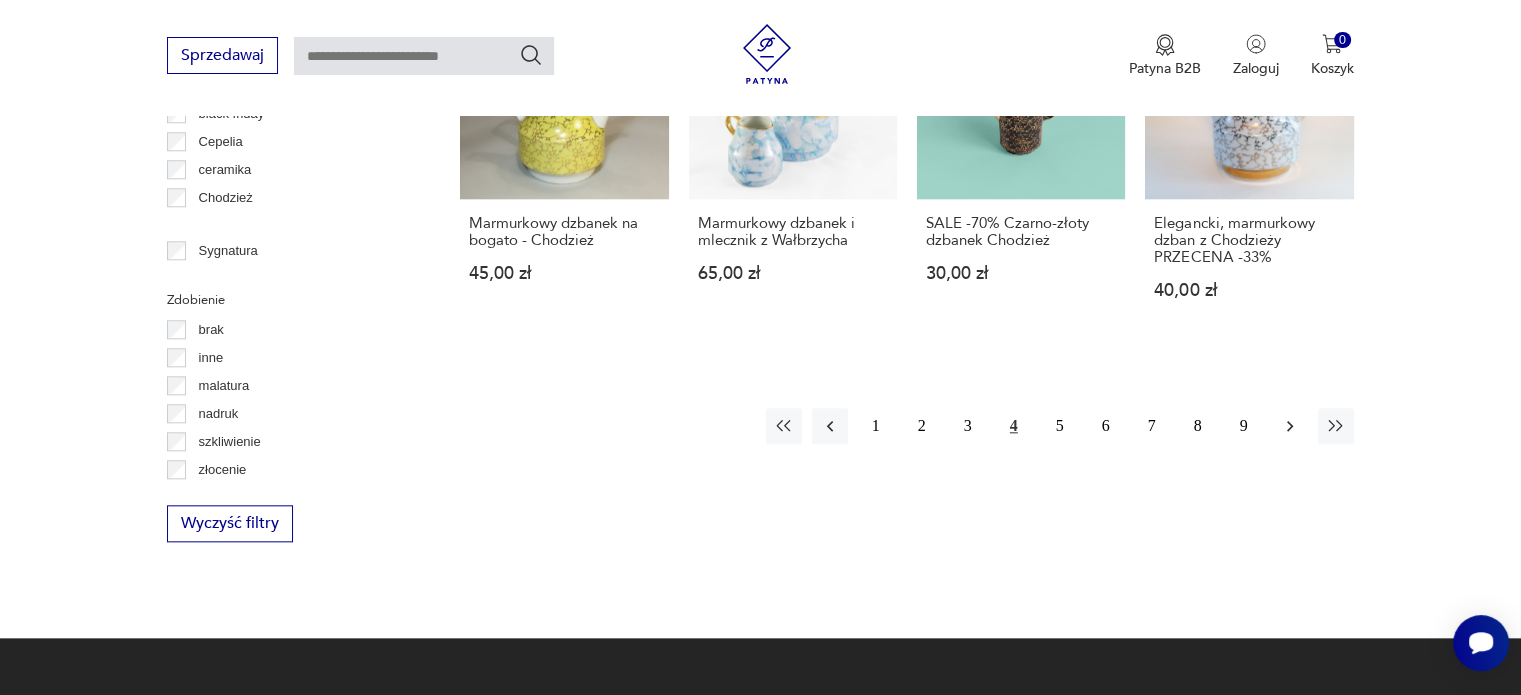 click at bounding box center [1290, 426] 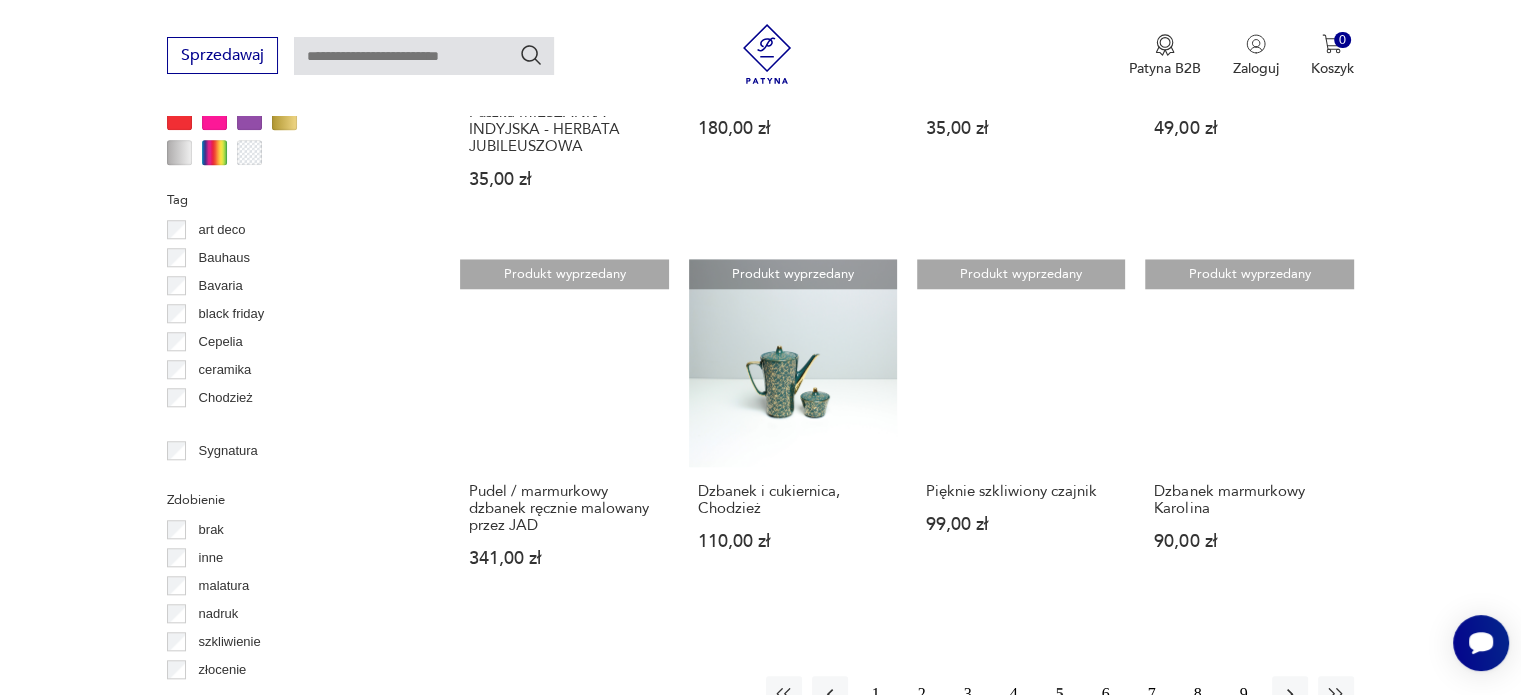 scroll, scrollTop: 2330, scrollLeft: 0, axis: vertical 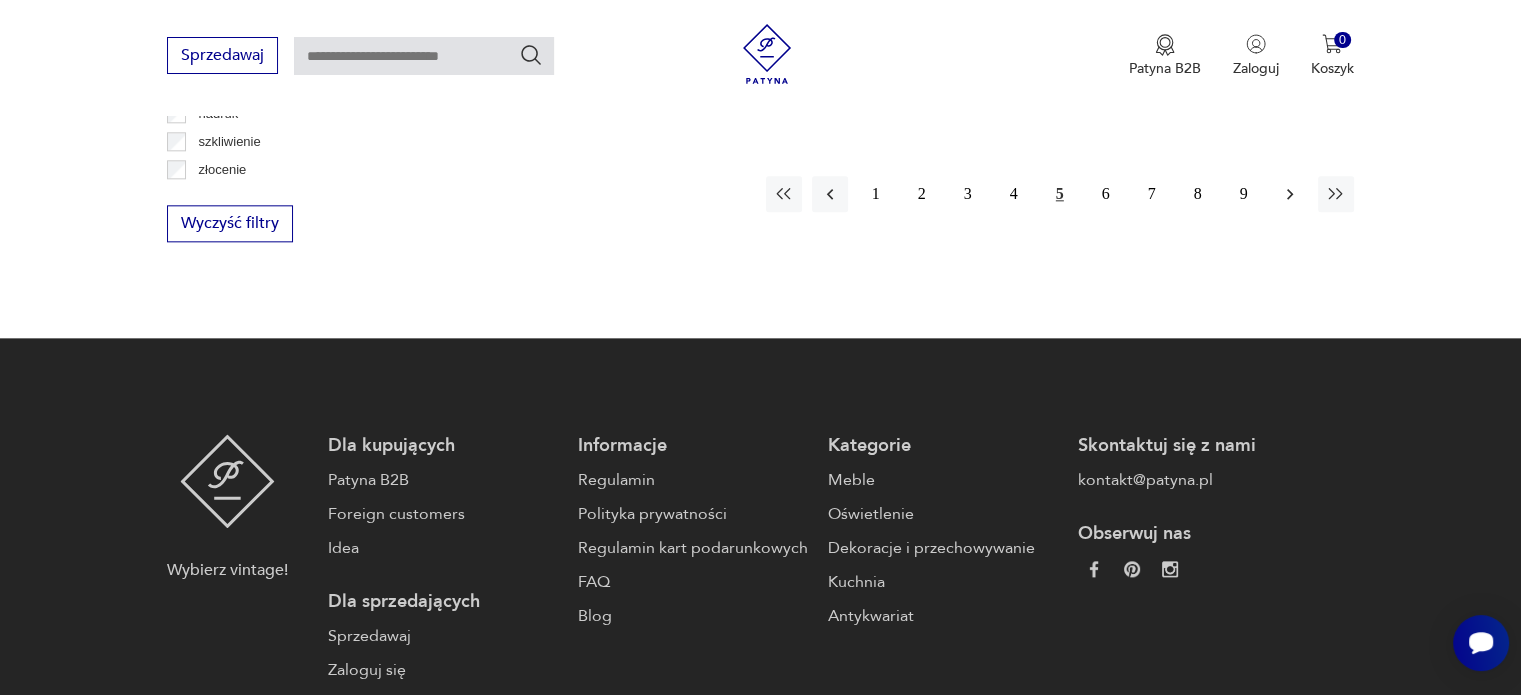 click at bounding box center (1290, 194) 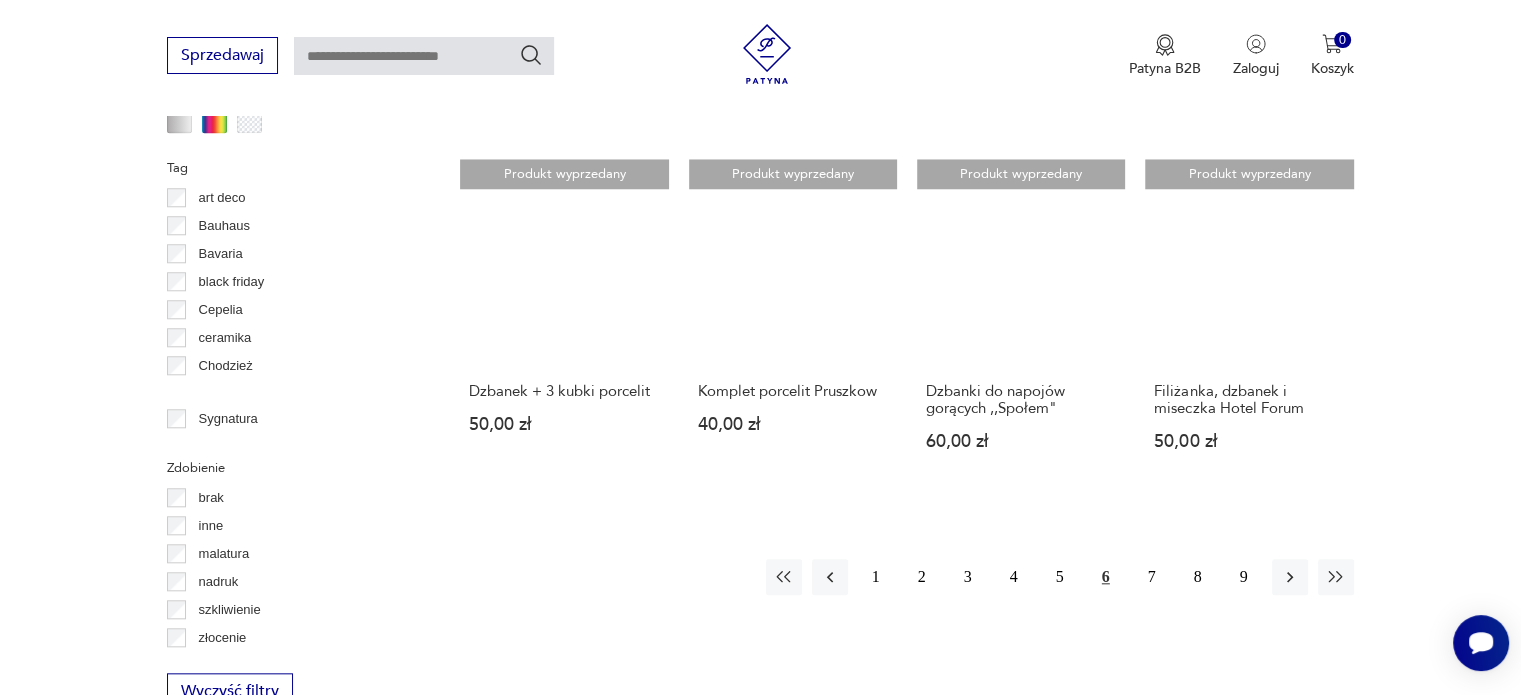 scroll, scrollTop: 2130, scrollLeft: 0, axis: vertical 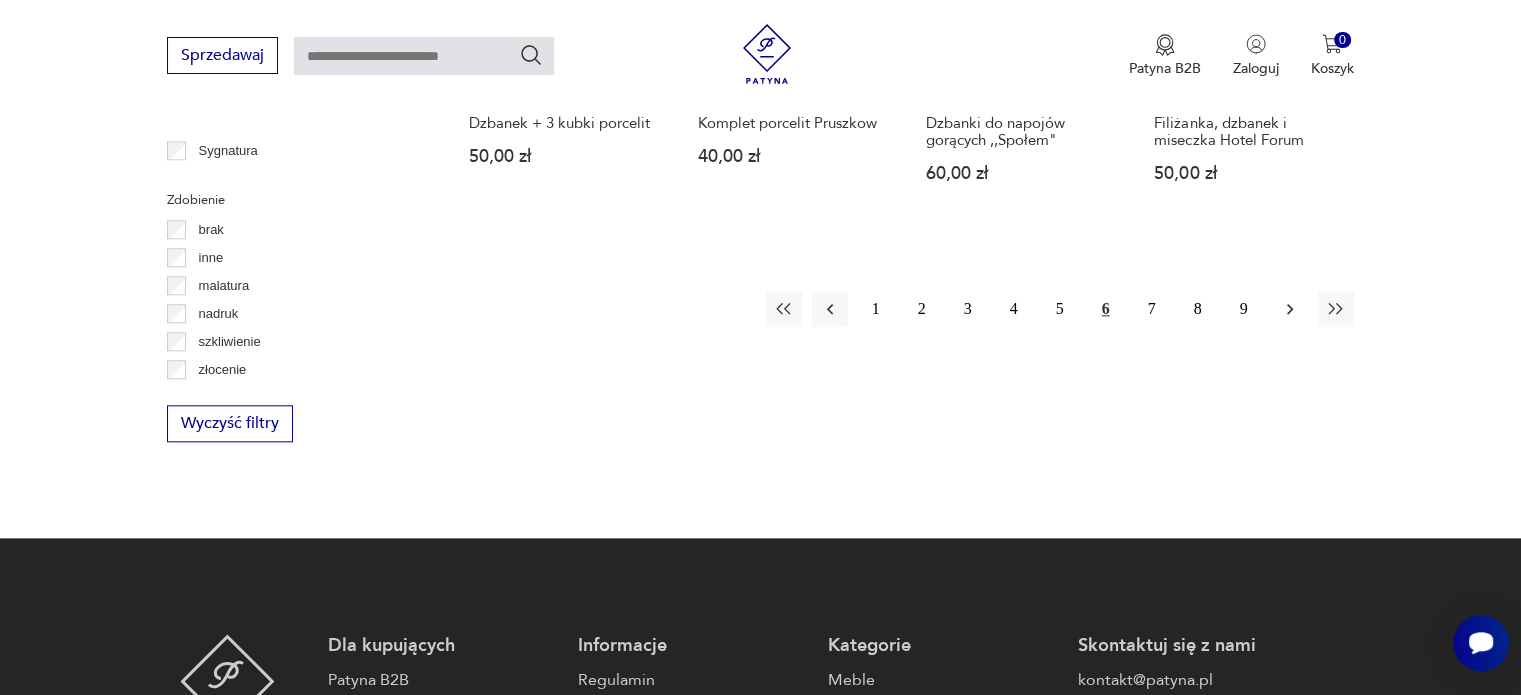 click at bounding box center (1290, 309) 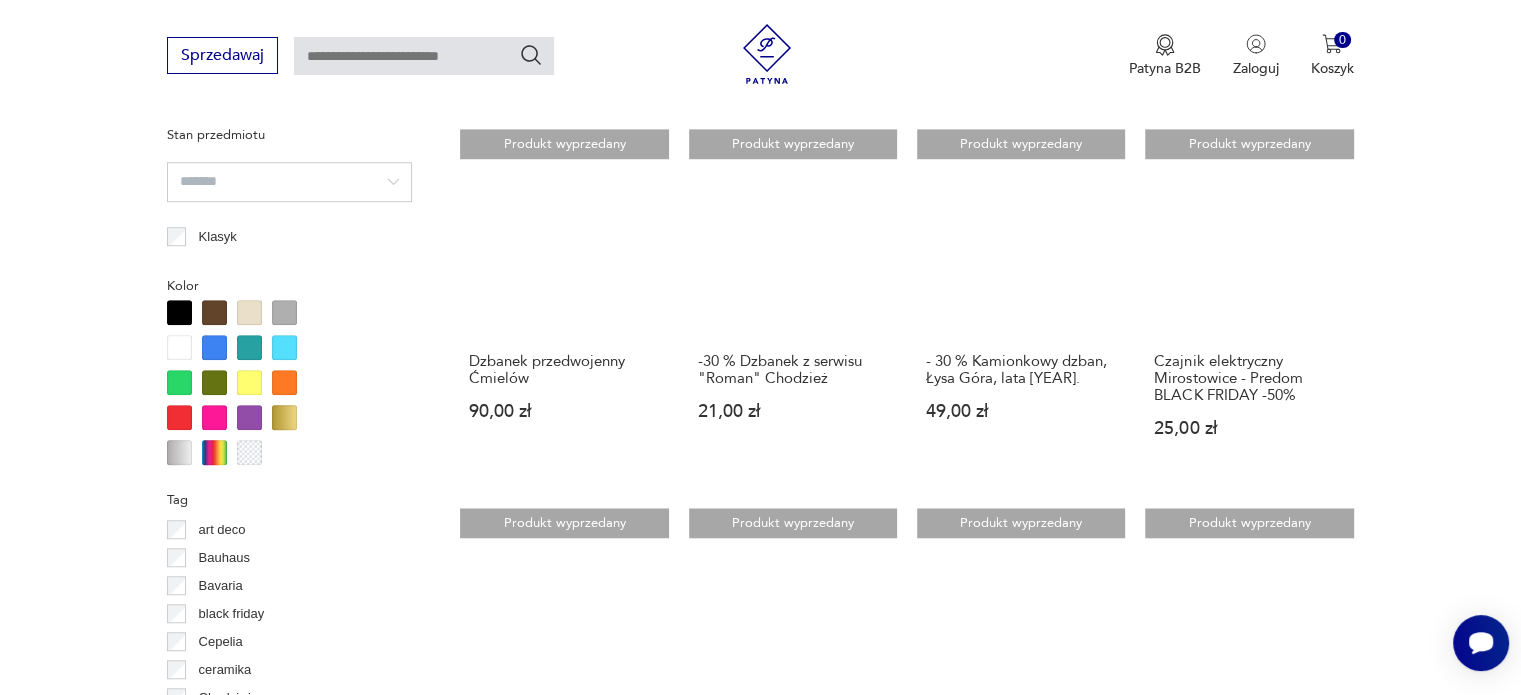 scroll, scrollTop: 2030, scrollLeft: 0, axis: vertical 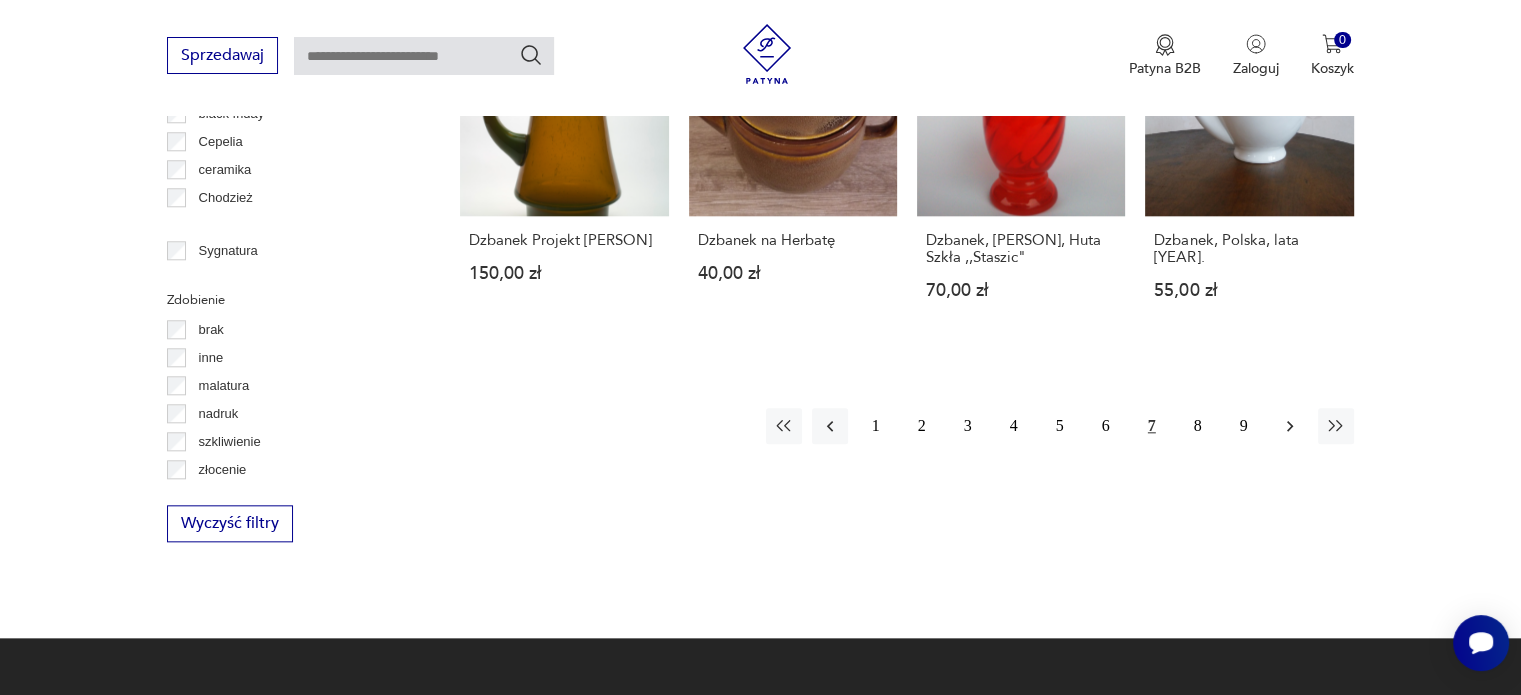 click at bounding box center [1290, 426] 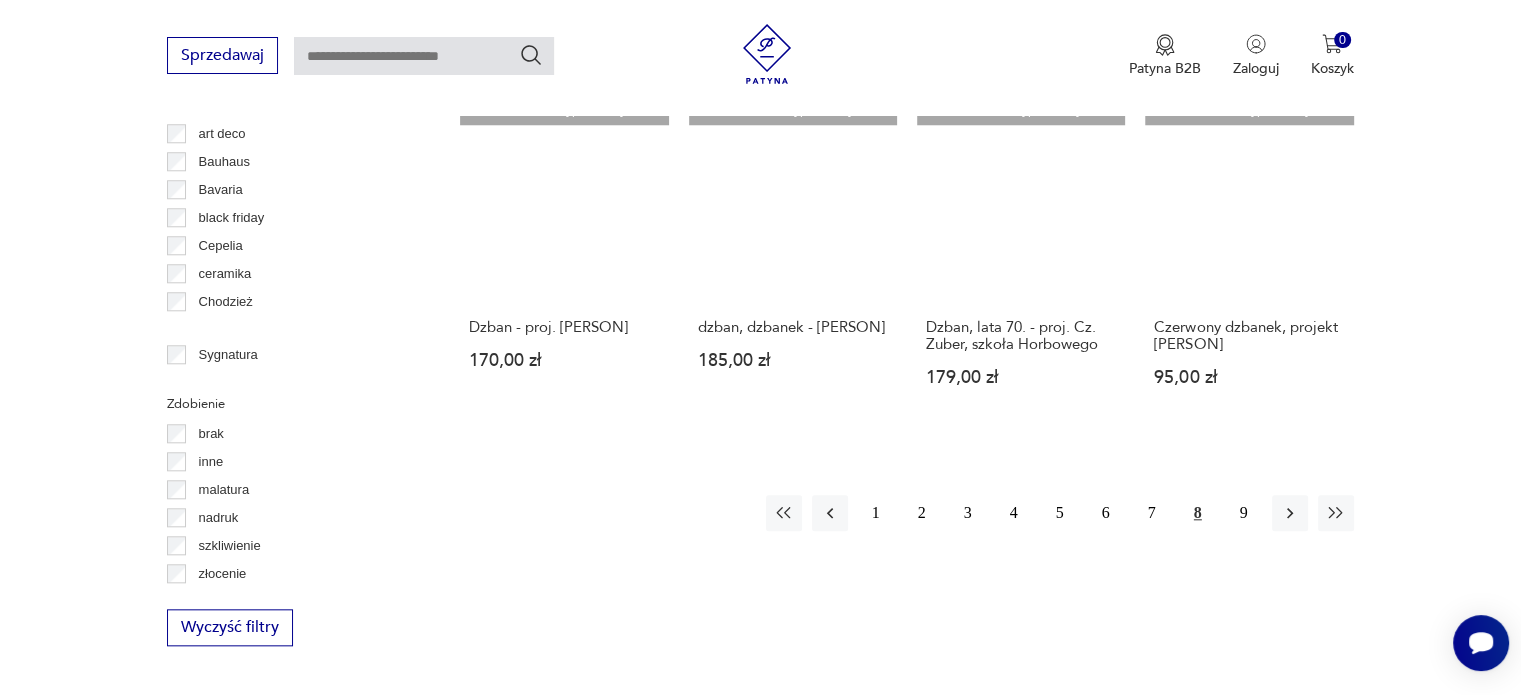 scroll, scrollTop: 1930, scrollLeft: 0, axis: vertical 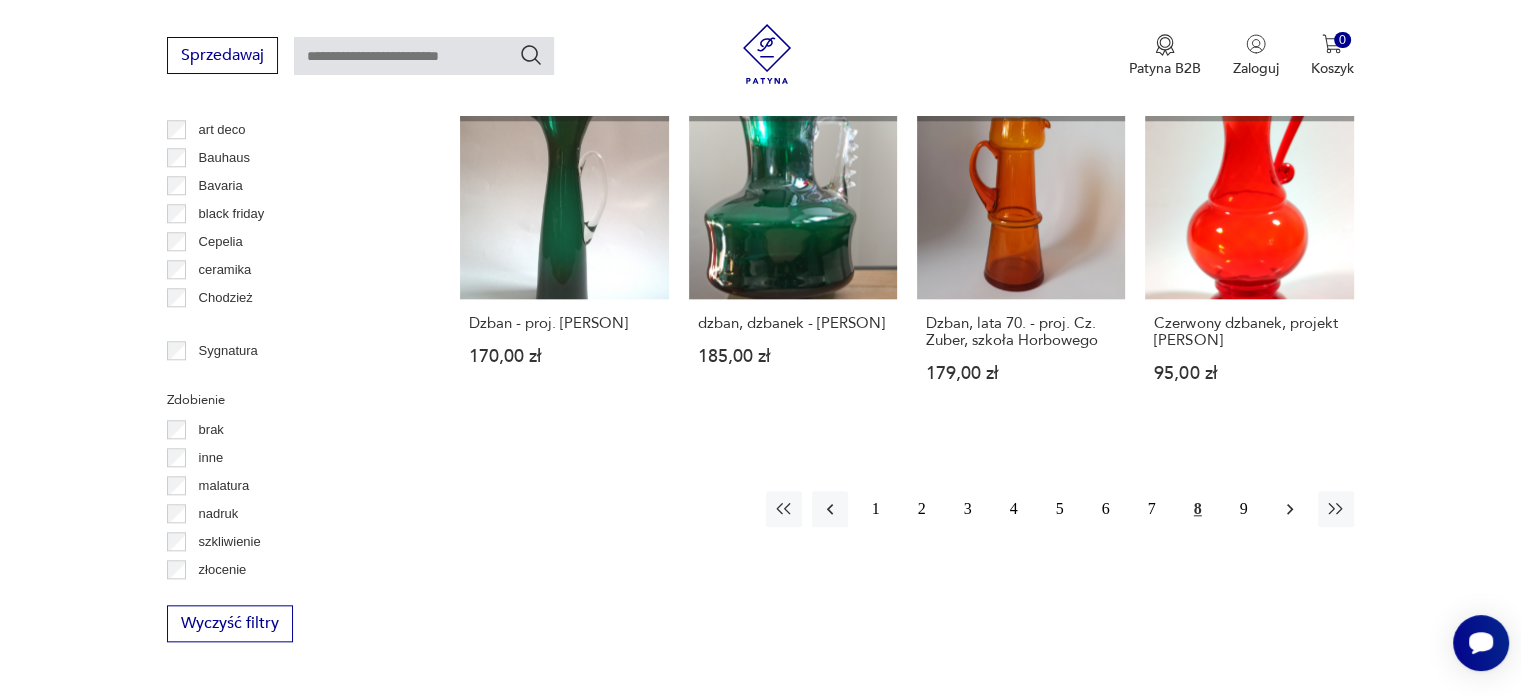 click at bounding box center (1290, 509) 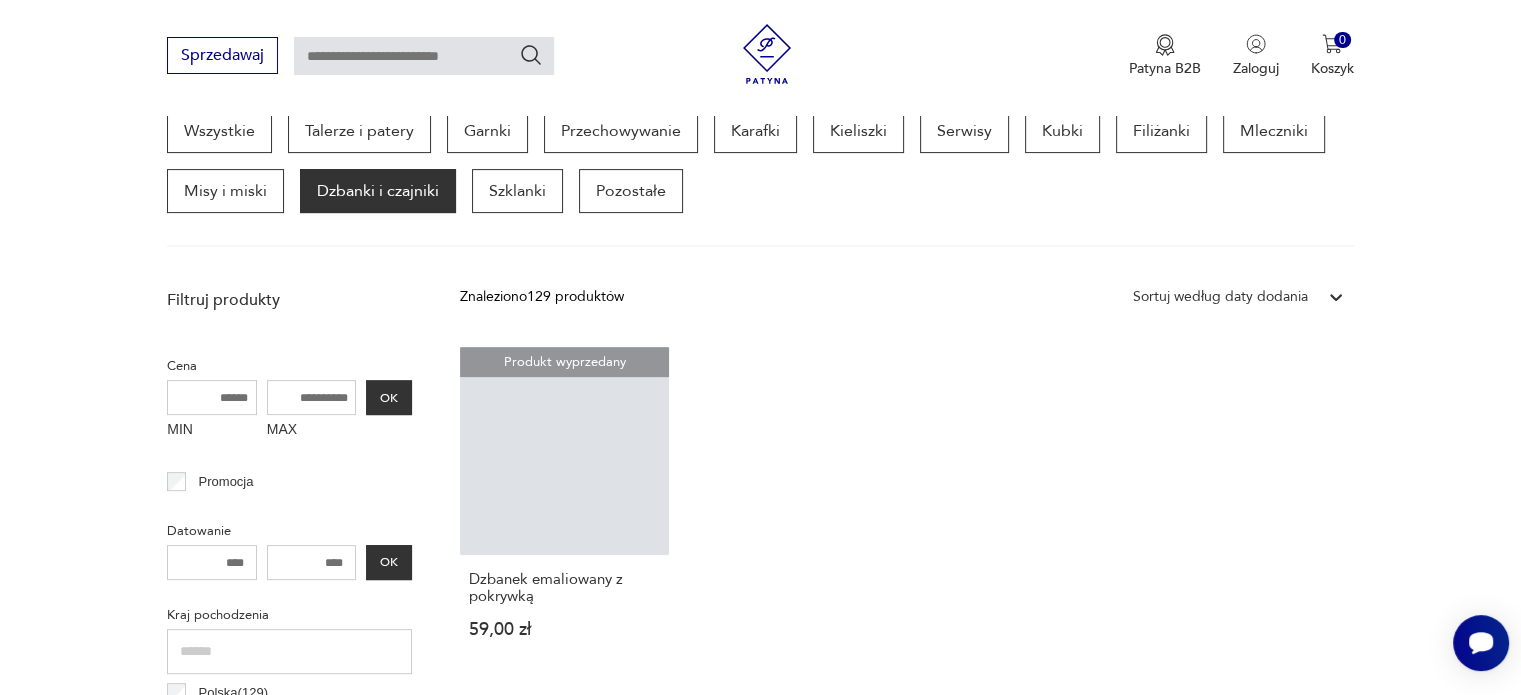 scroll, scrollTop: 530, scrollLeft: 0, axis: vertical 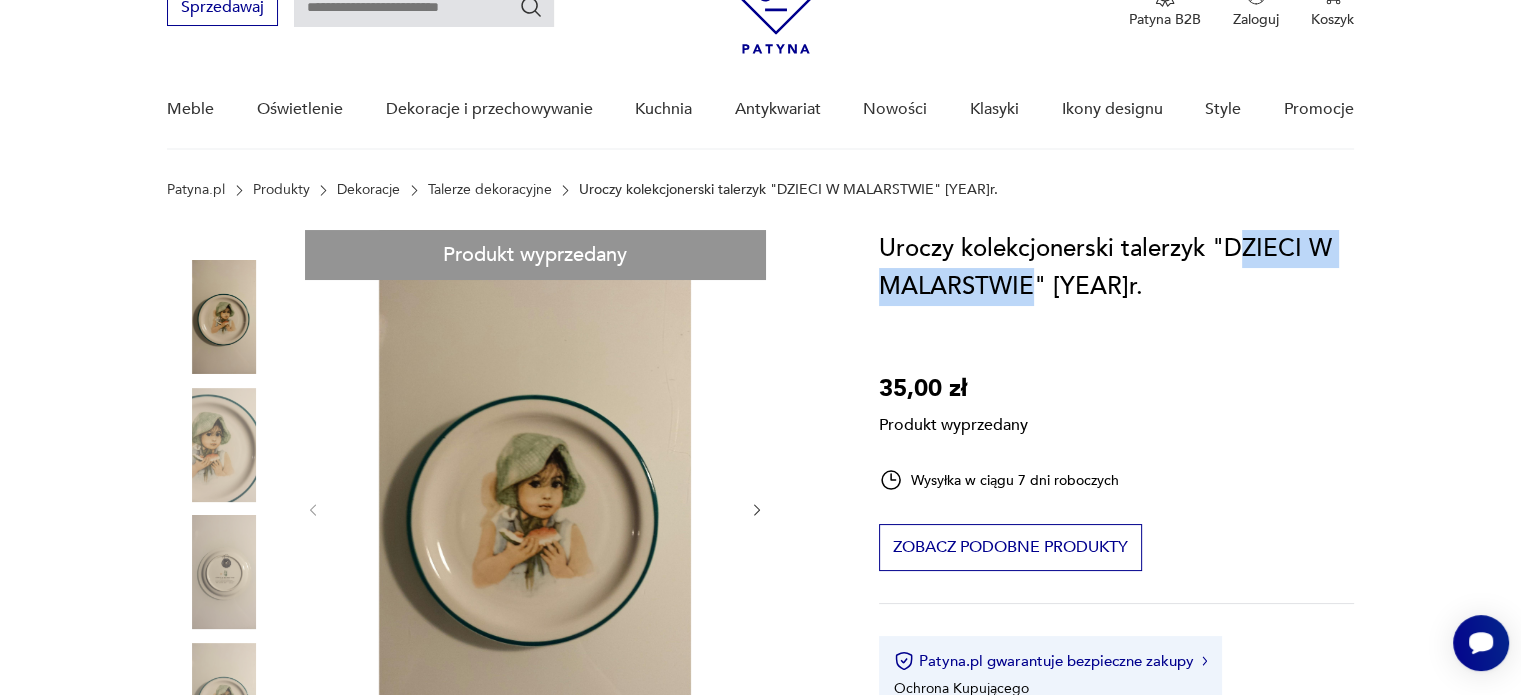 drag, startPoint x: 1234, startPoint y: 243, endPoint x: 1035, endPoint y: 281, distance: 202.59566 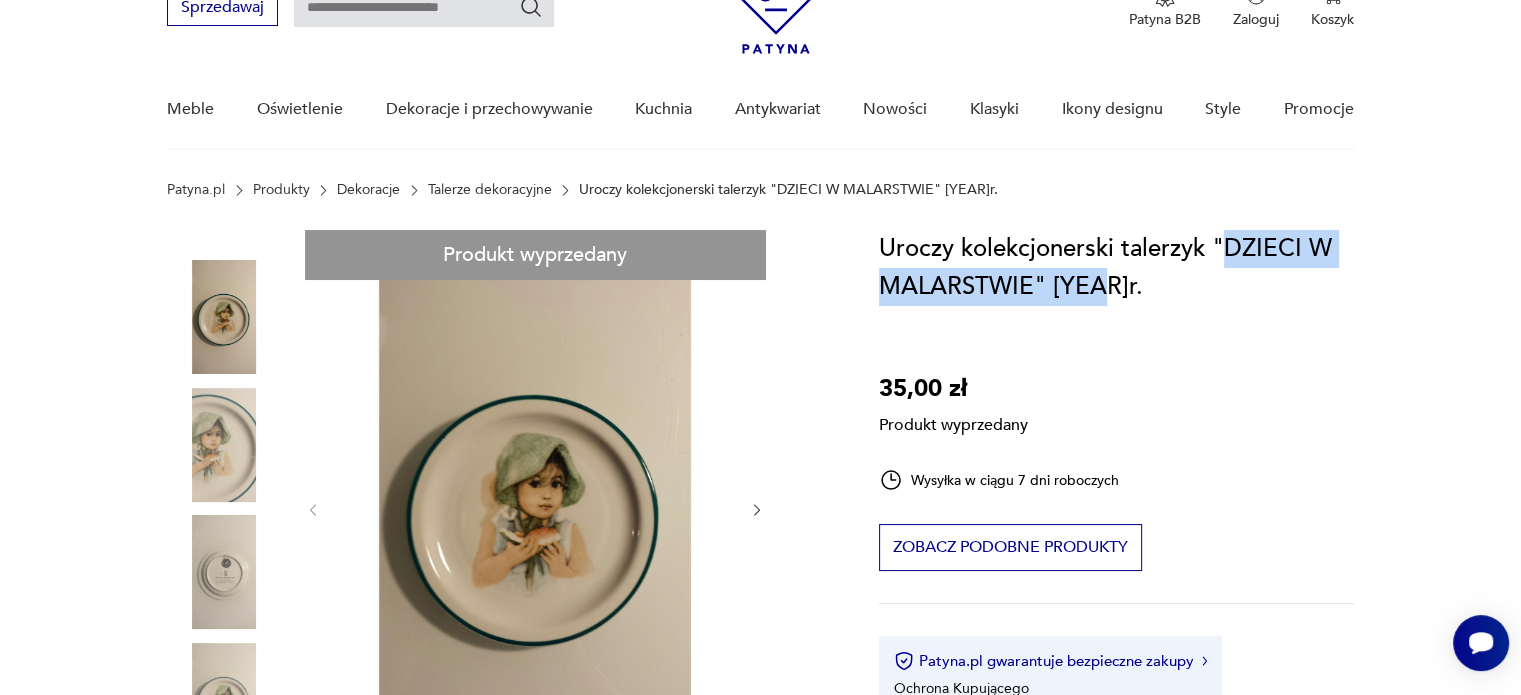 drag, startPoint x: 1106, startPoint y: 279, endPoint x: 1228, endPoint y: 233, distance: 130.38405 